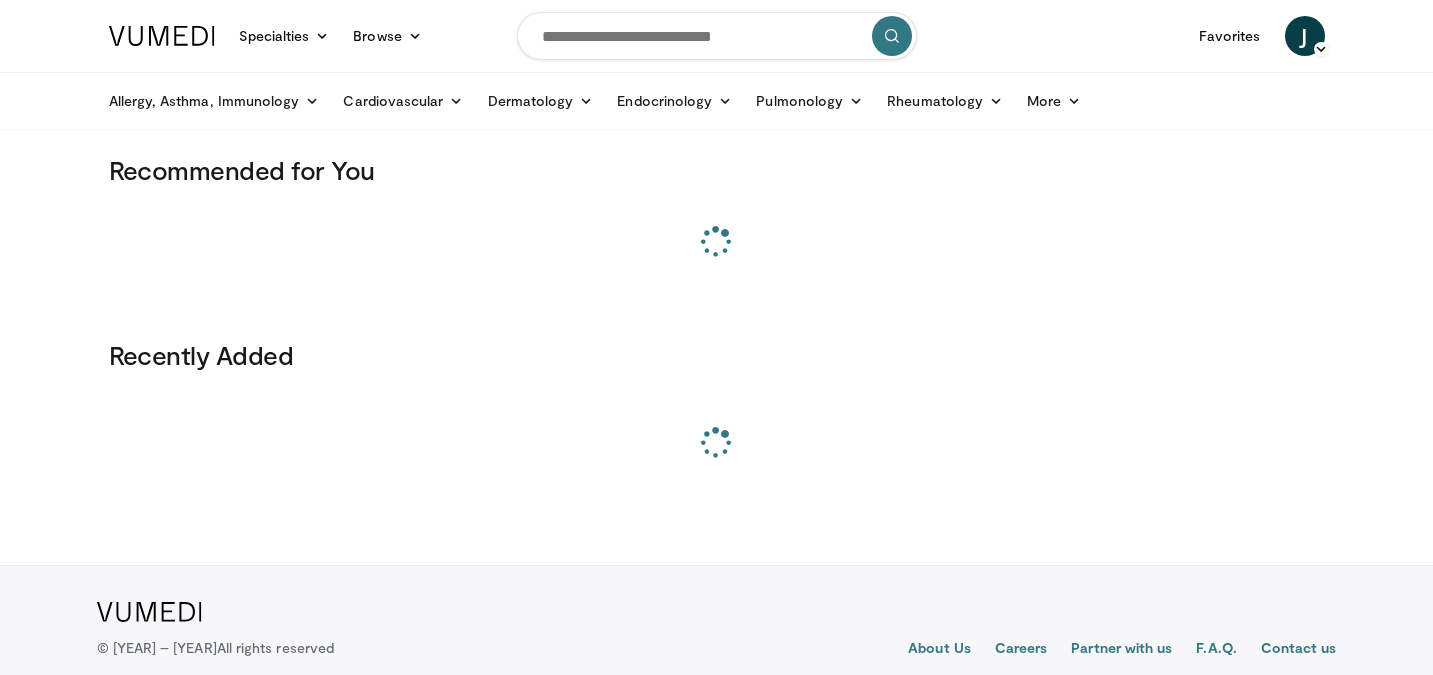 scroll, scrollTop: 0, scrollLeft: 0, axis: both 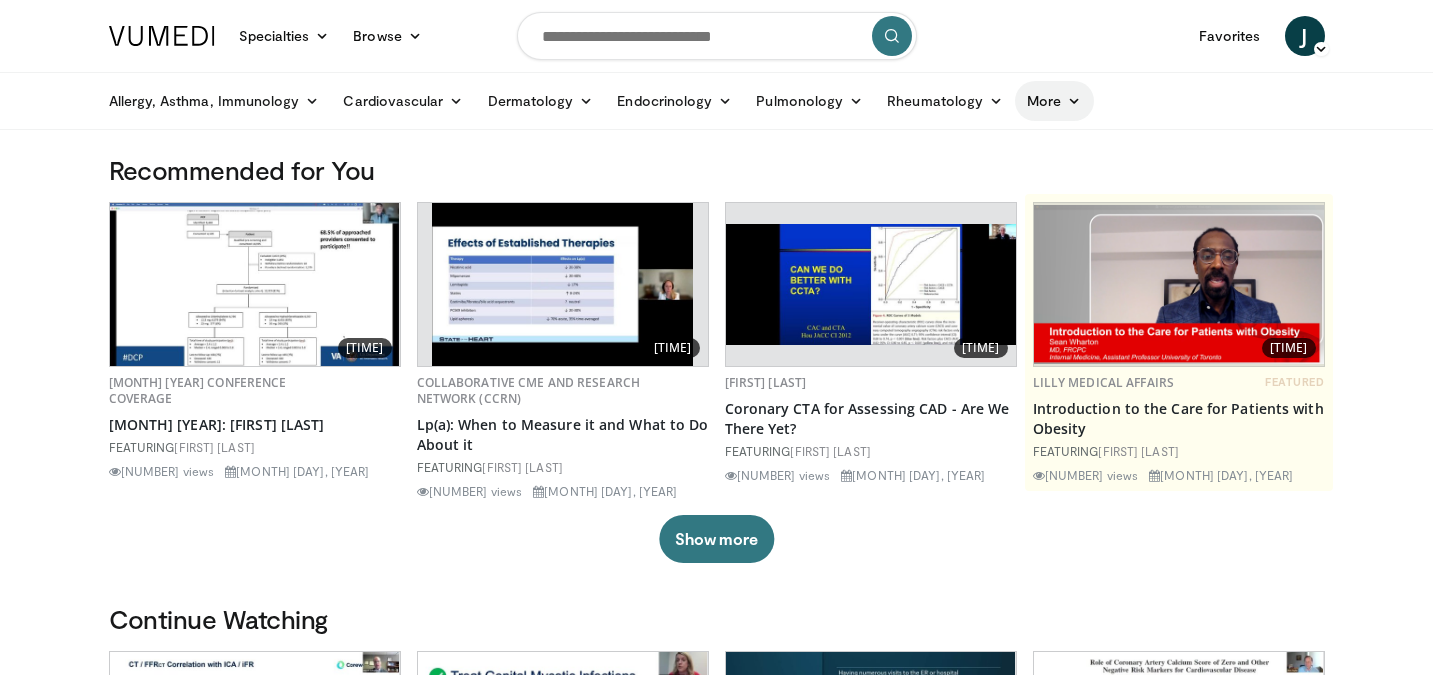 click on "More" at bounding box center (1054, 101) 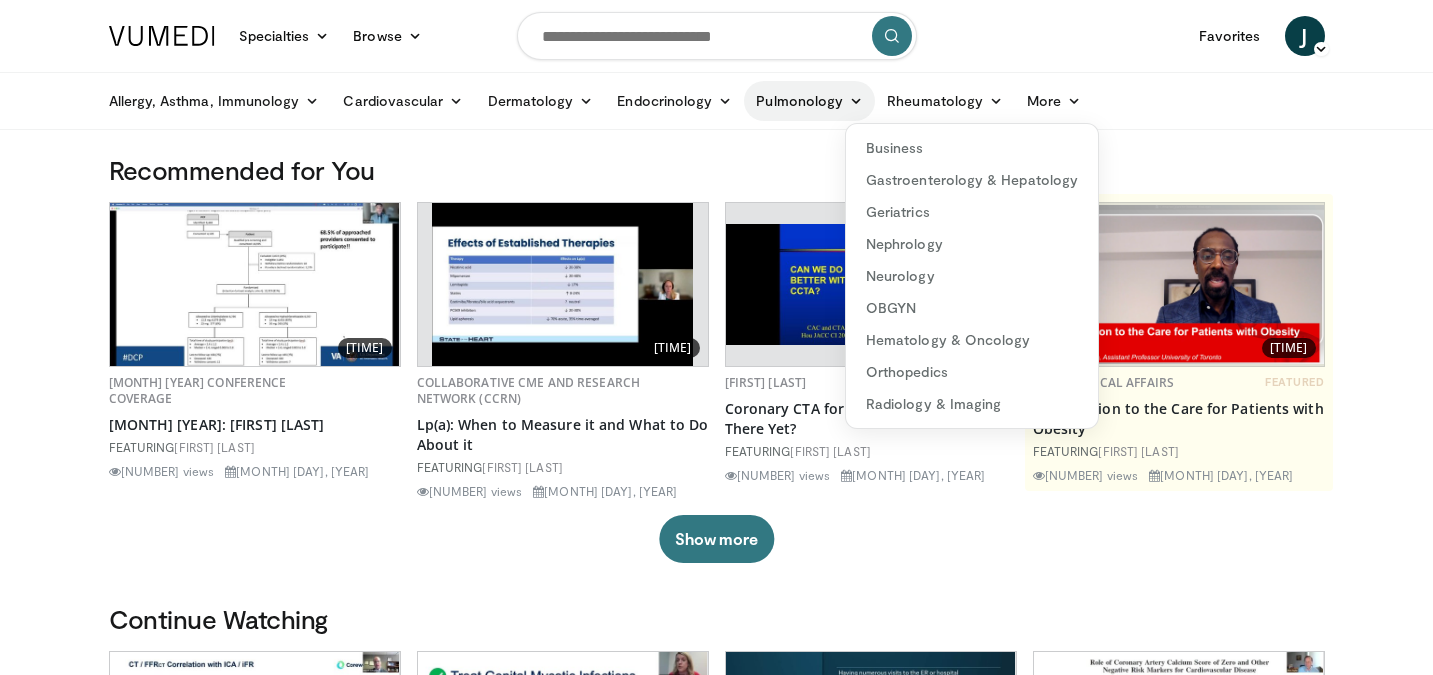 click on "Pulmonology" at bounding box center (809, 101) 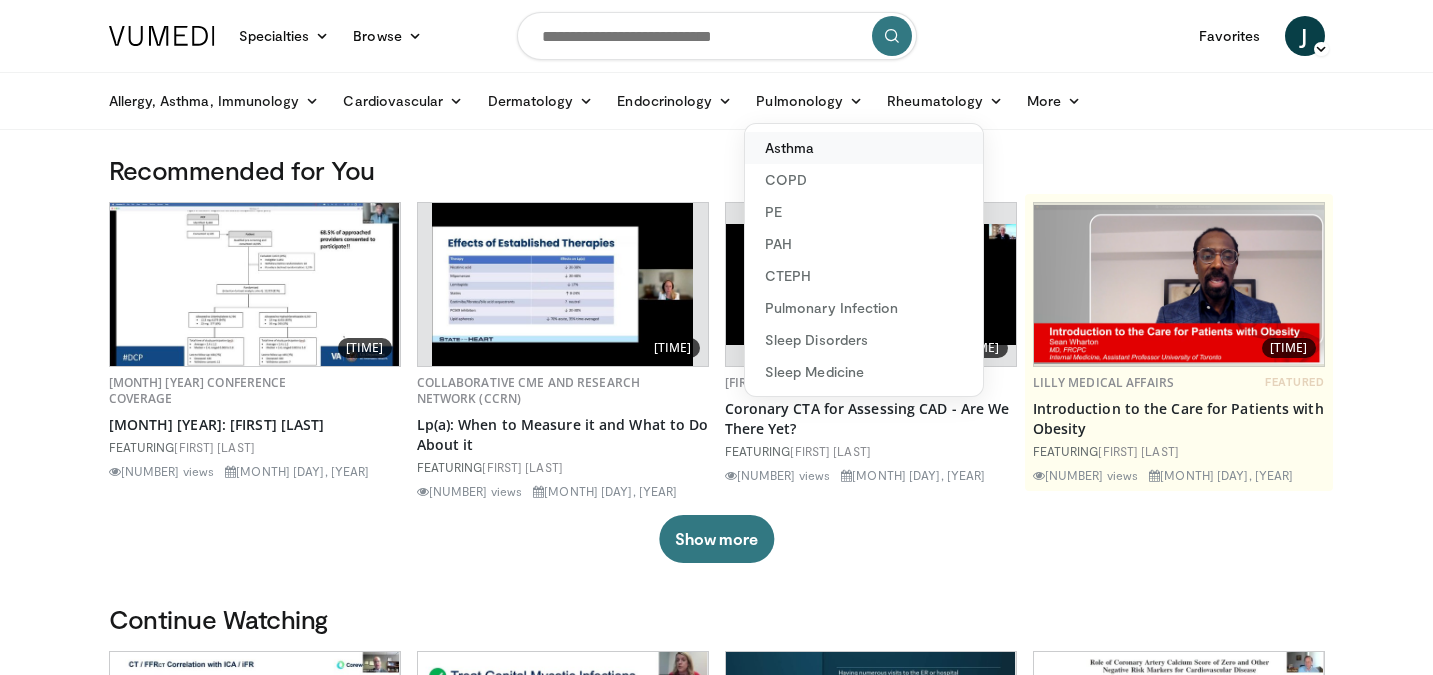 click on "Asthma" at bounding box center (864, 148) 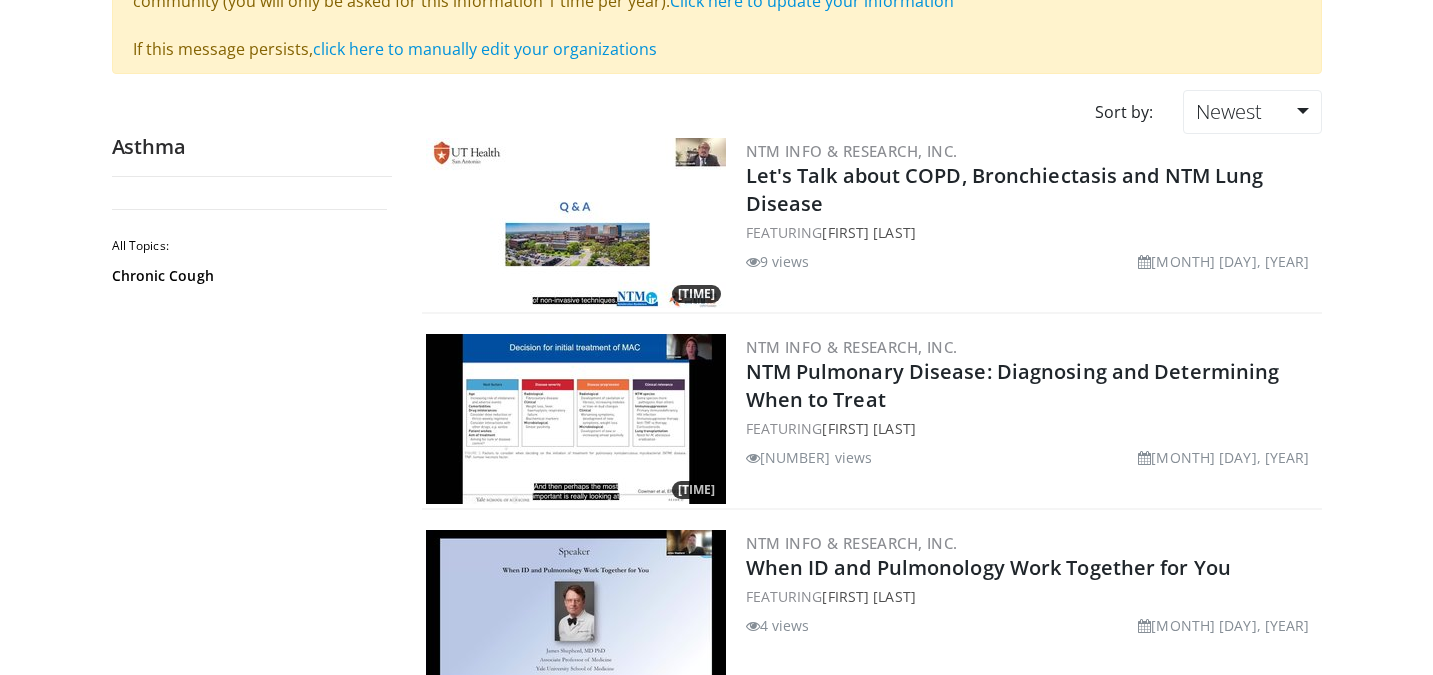 scroll, scrollTop: 231, scrollLeft: 0, axis: vertical 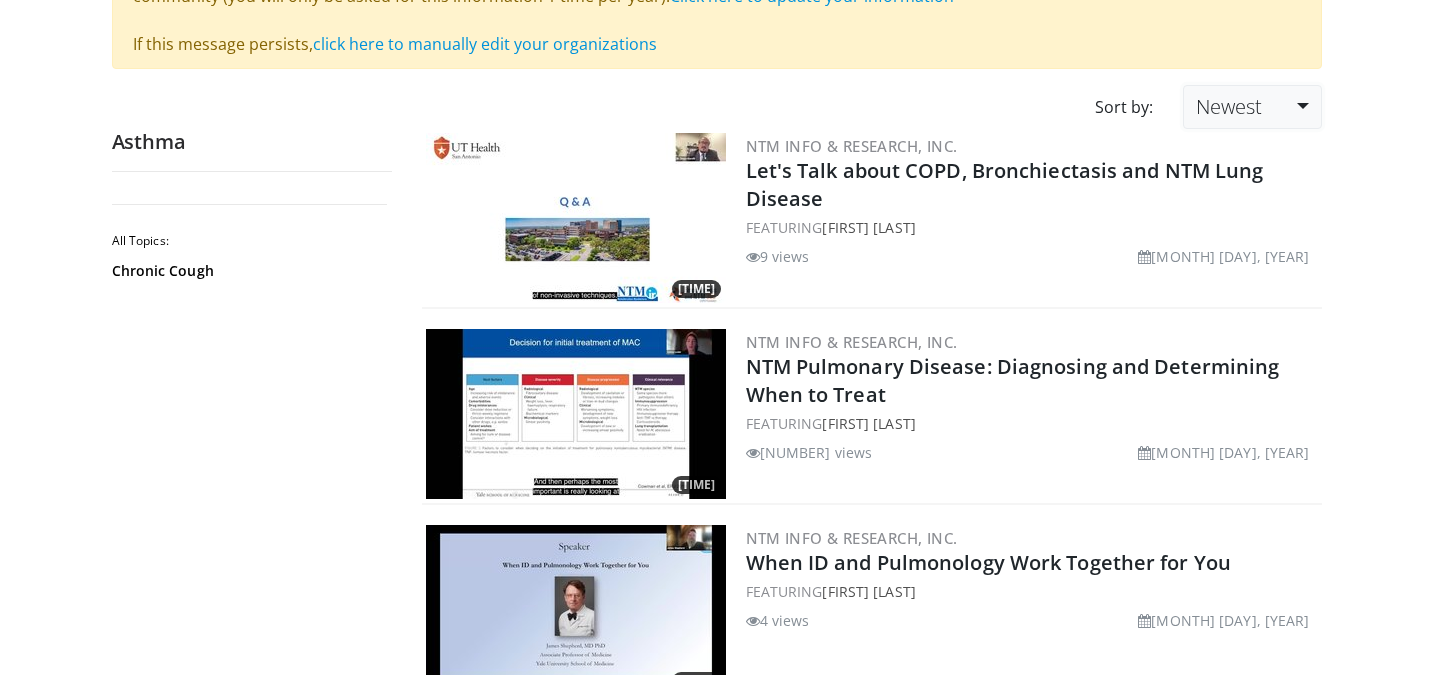 click on "Newest" at bounding box center [1252, 107] 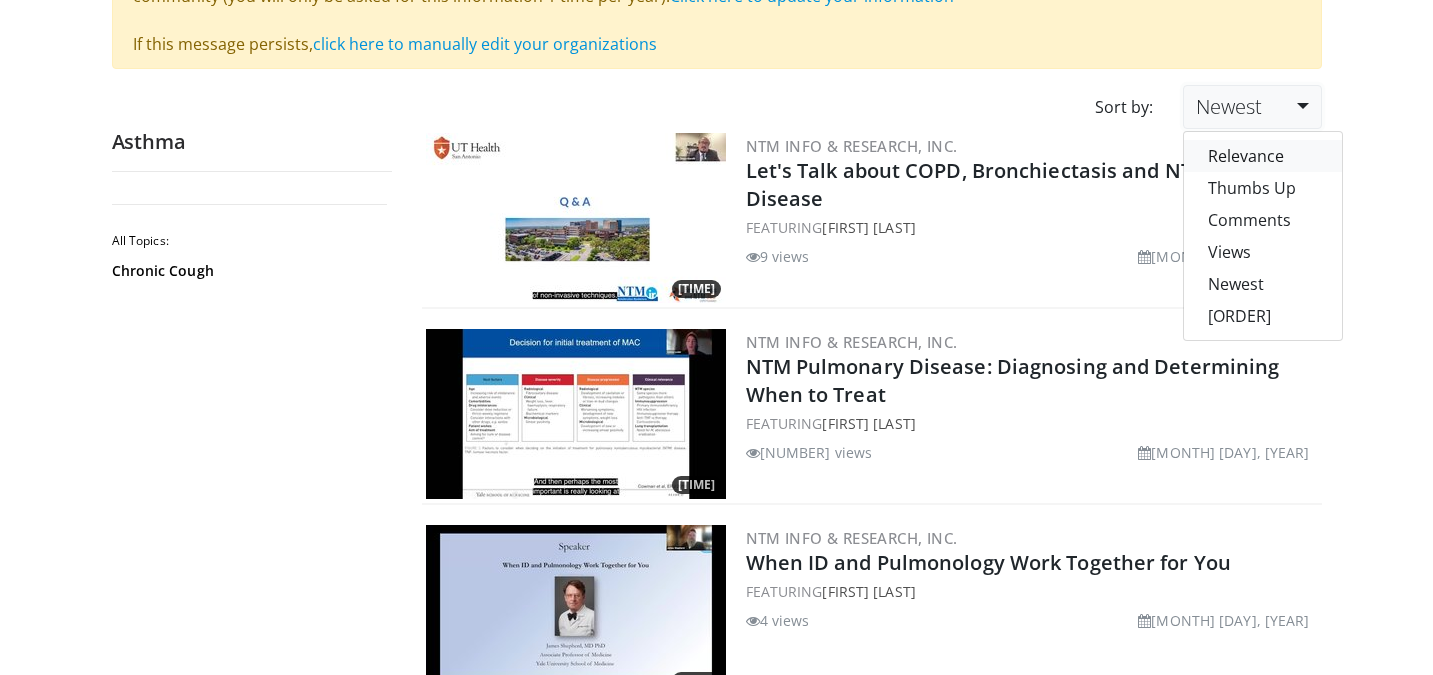 click on "Relevance" at bounding box center (1263, 156) 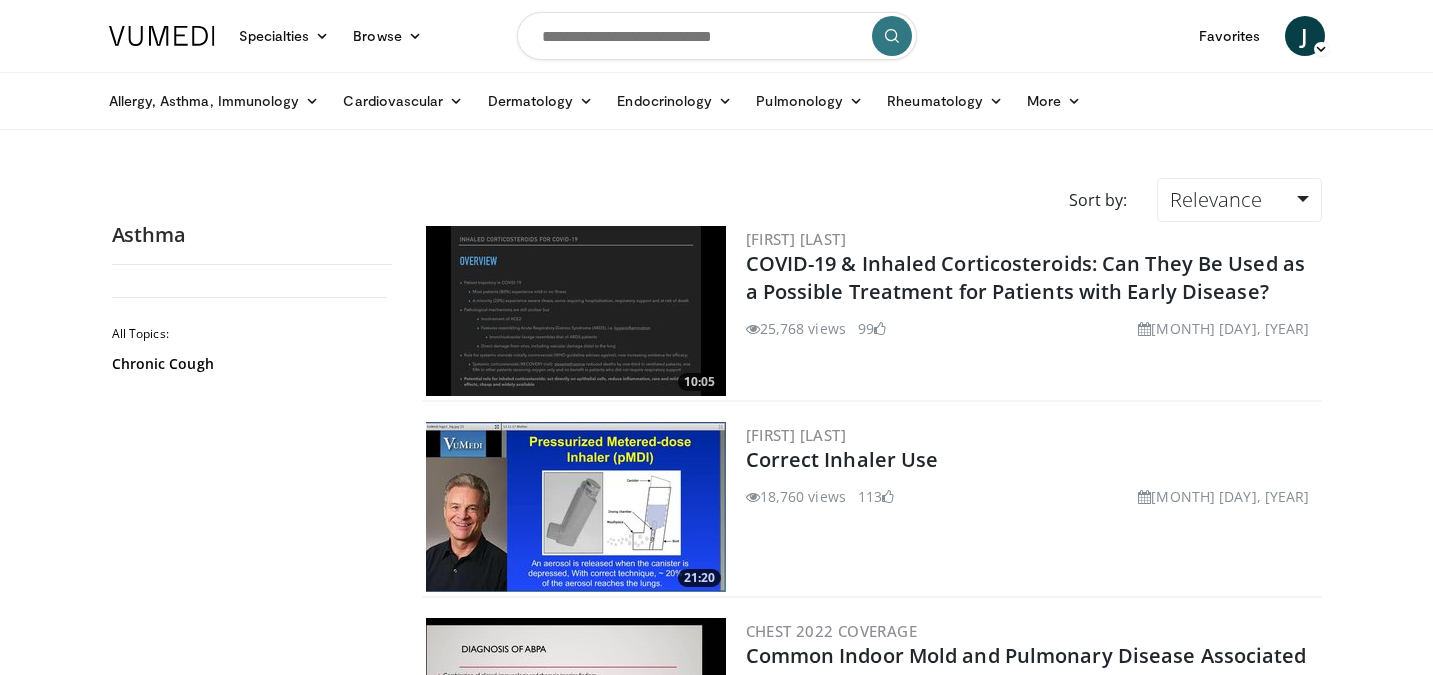 scroll, scrollTop: 337, scrollLeft: 0, axis: vertical 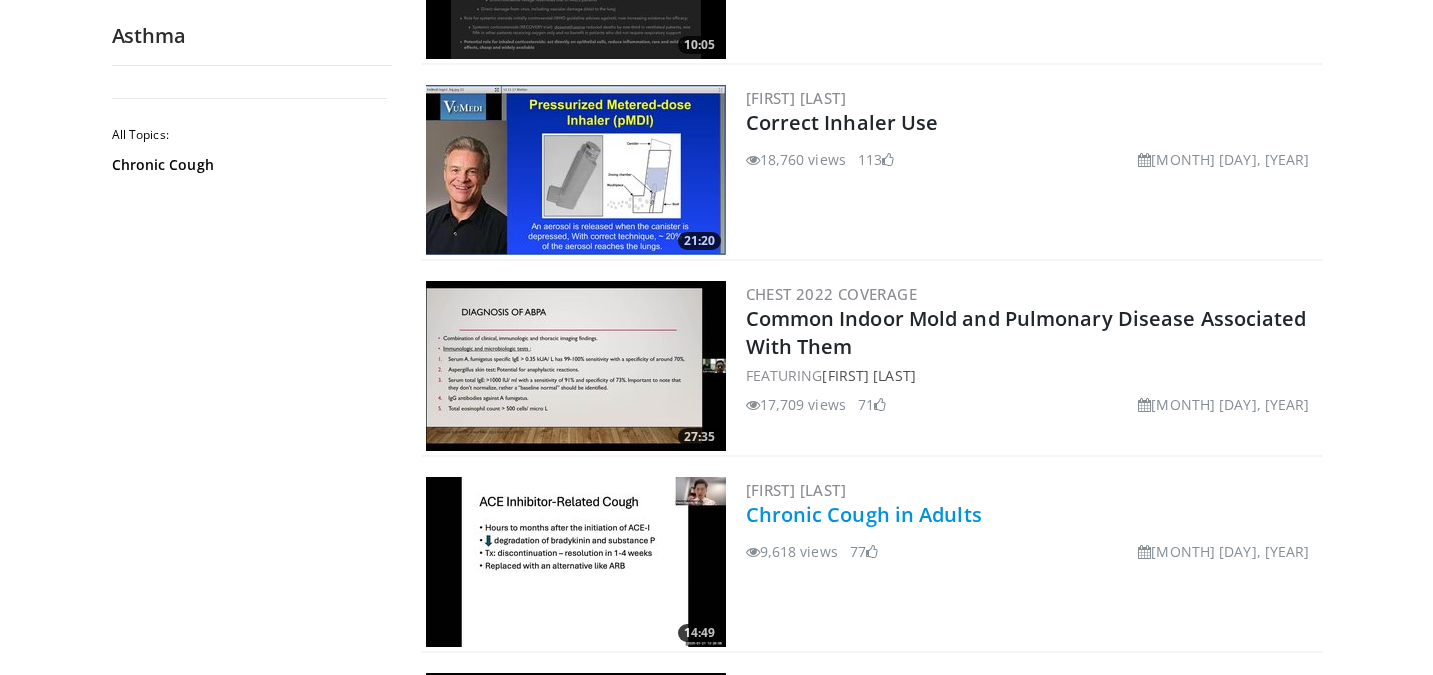 click on "Chronic Cough in Adults" at bounding box center [864, 514] 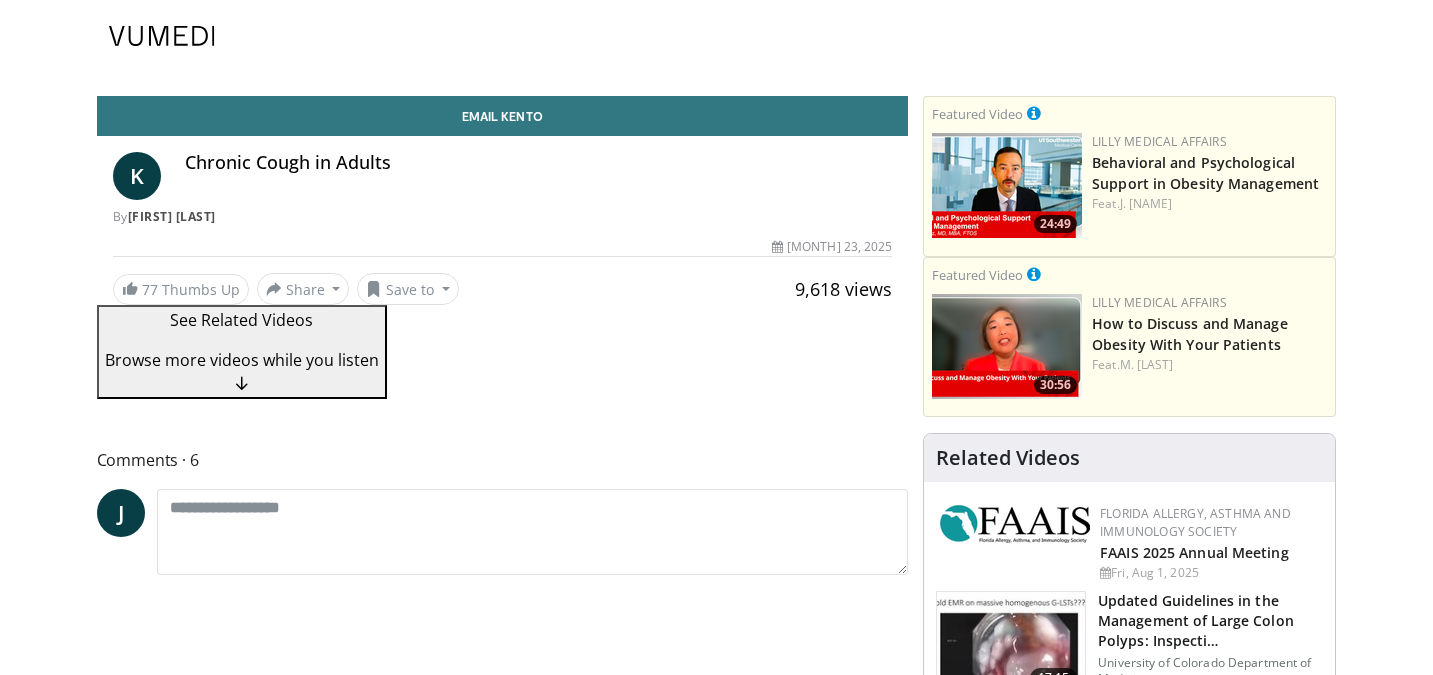 scroll, scrollTop: 0, scrollLeft: 0, axis: both 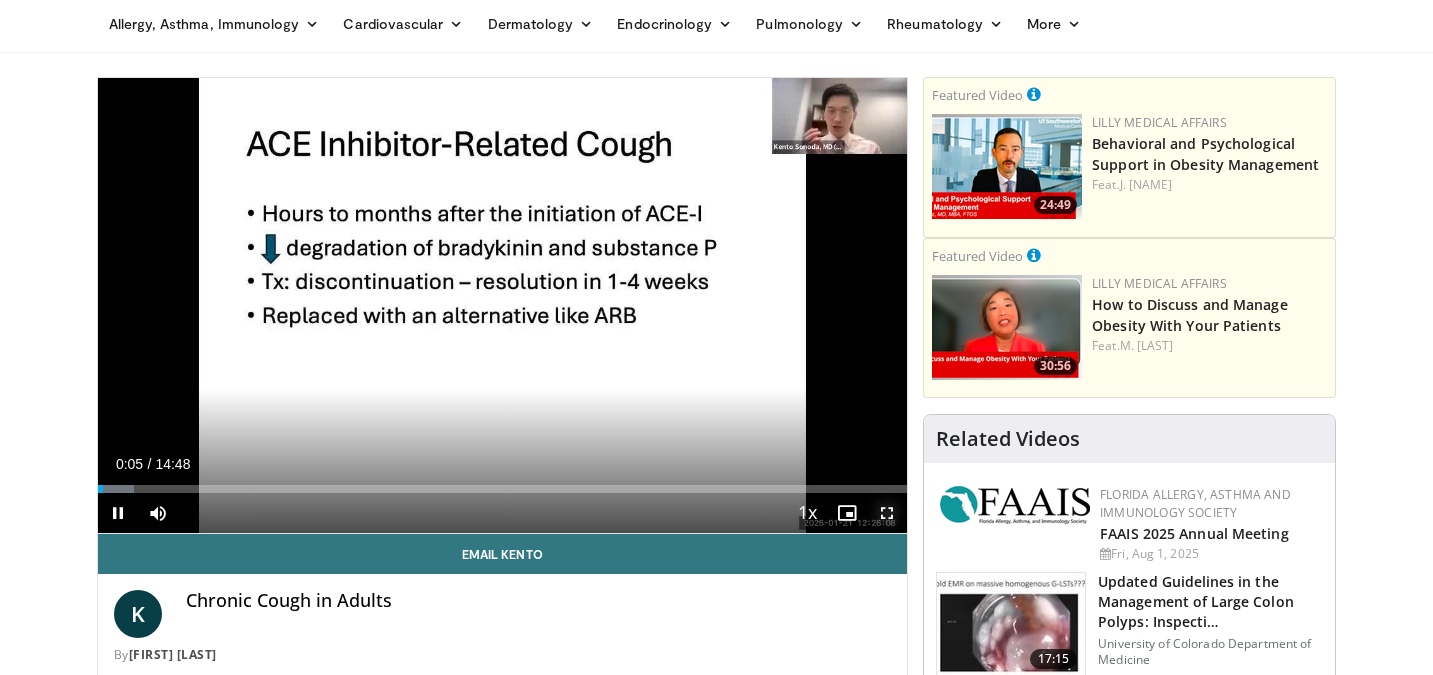 click at bounding box center [887, 513] 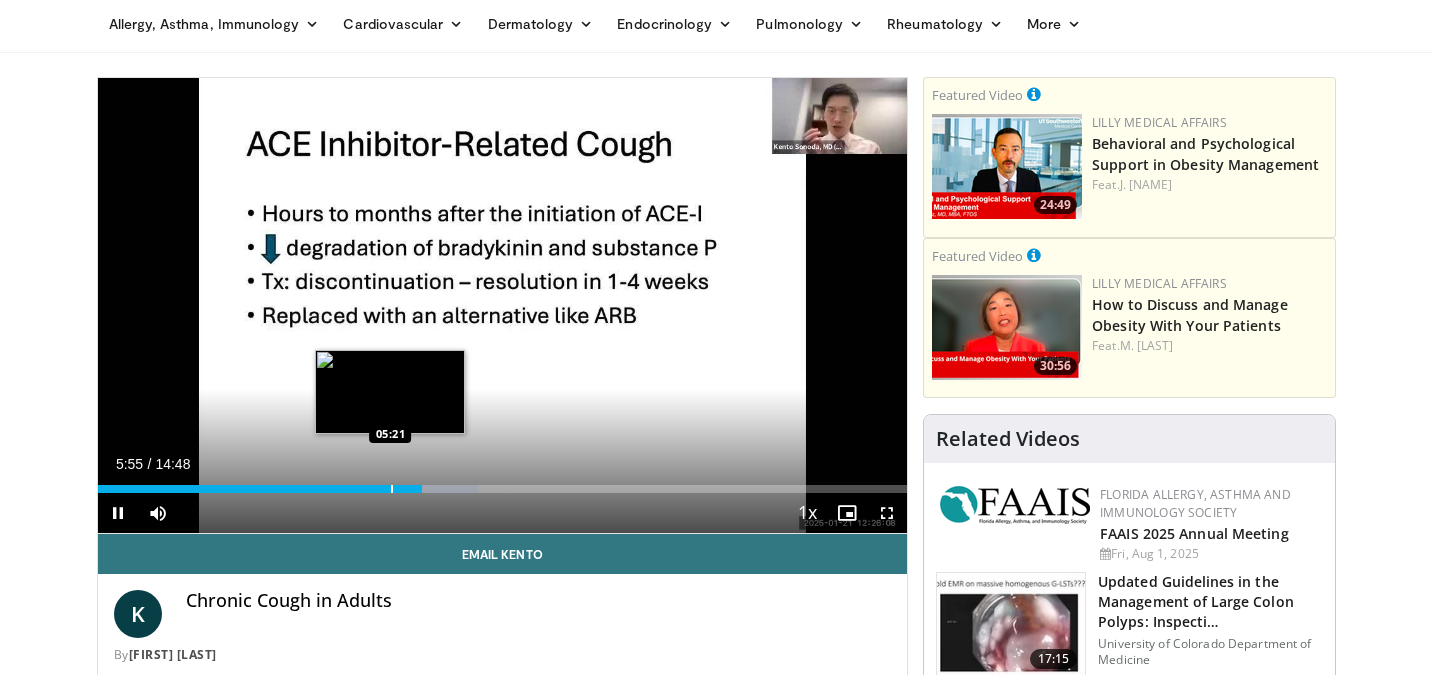 click at bounding box center (392, 489) 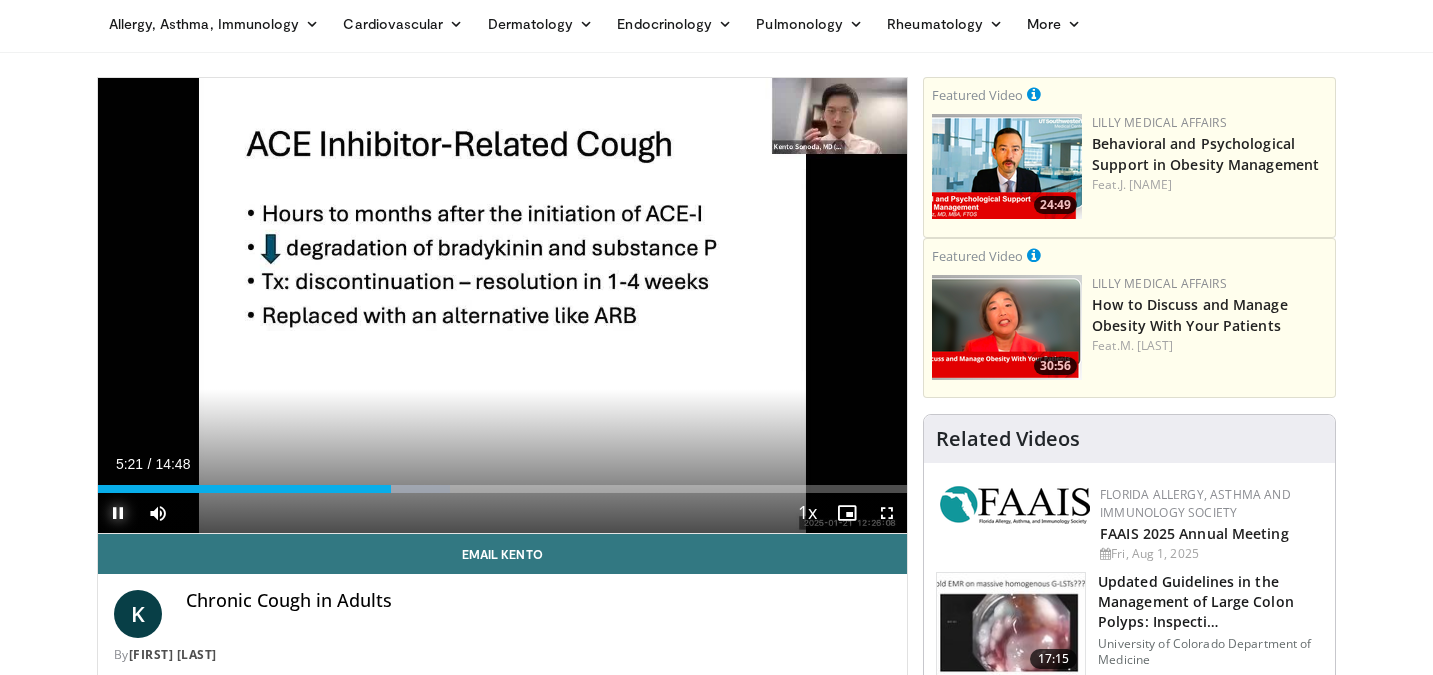 click at bounding box center (118, 513) 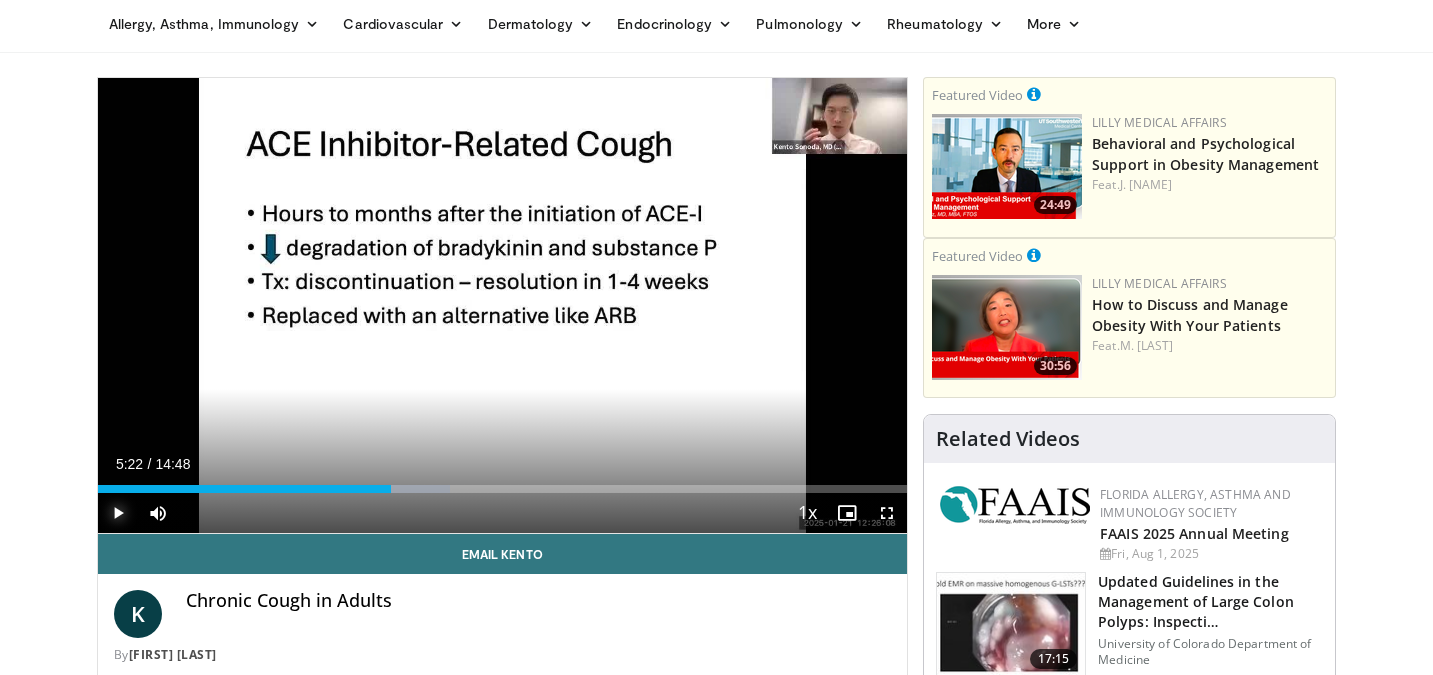 click at bounding box center [118, 513] 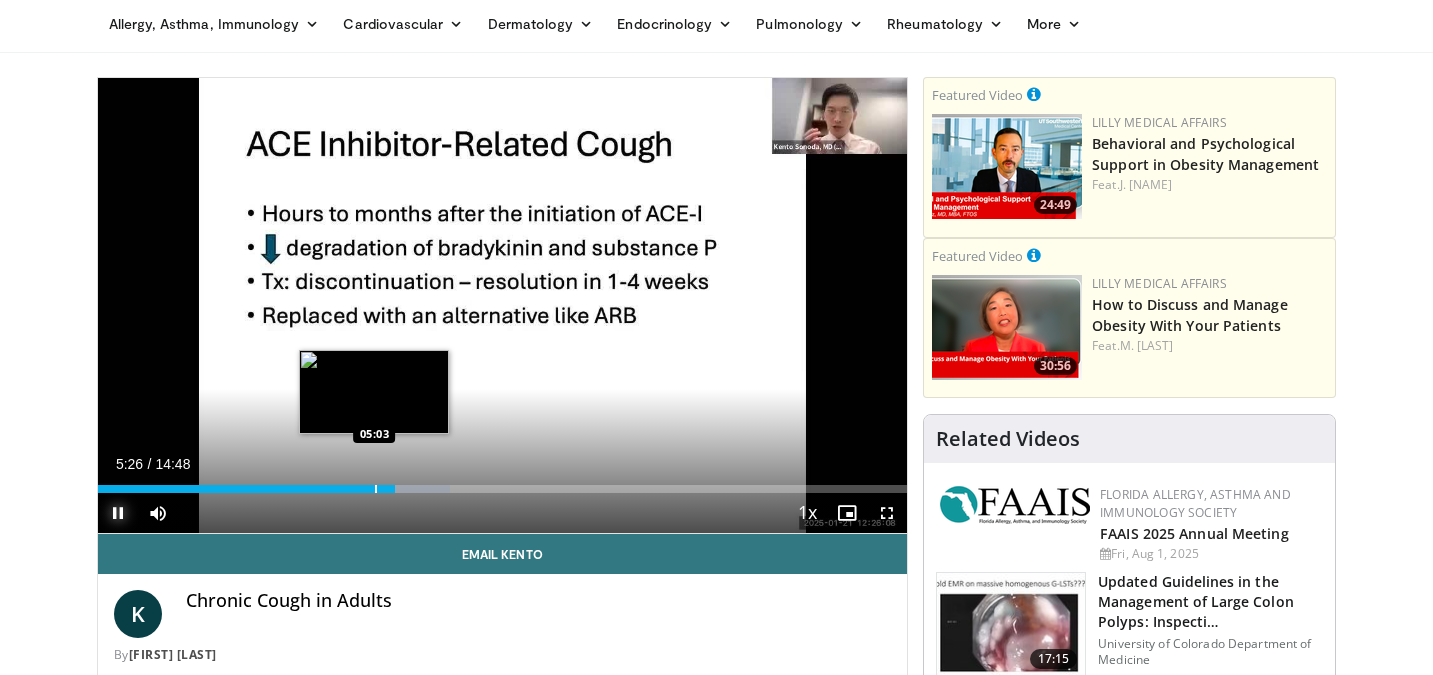 click on "Loaded :  43.57% 05:26 05:03" at bounding box center [503, 489] 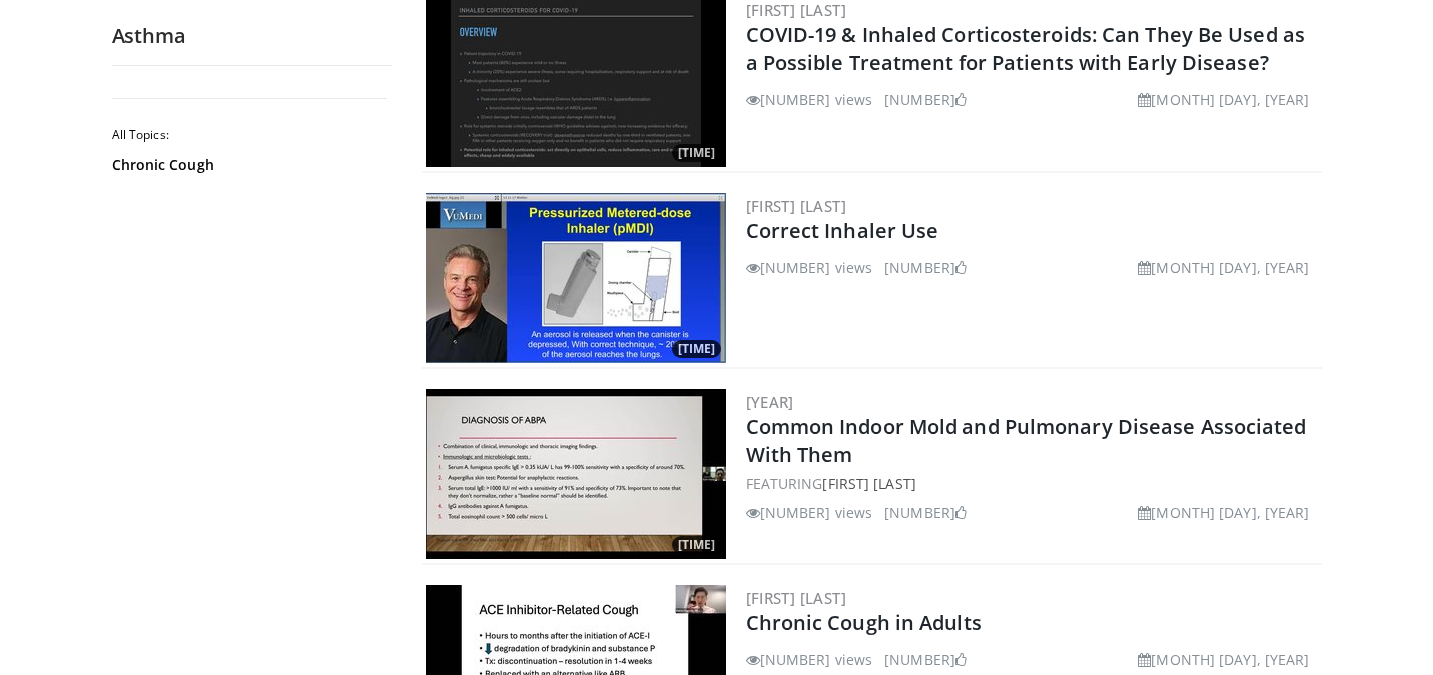 scroll, scrollTop: 0, scrollLeft: 0, axis: both 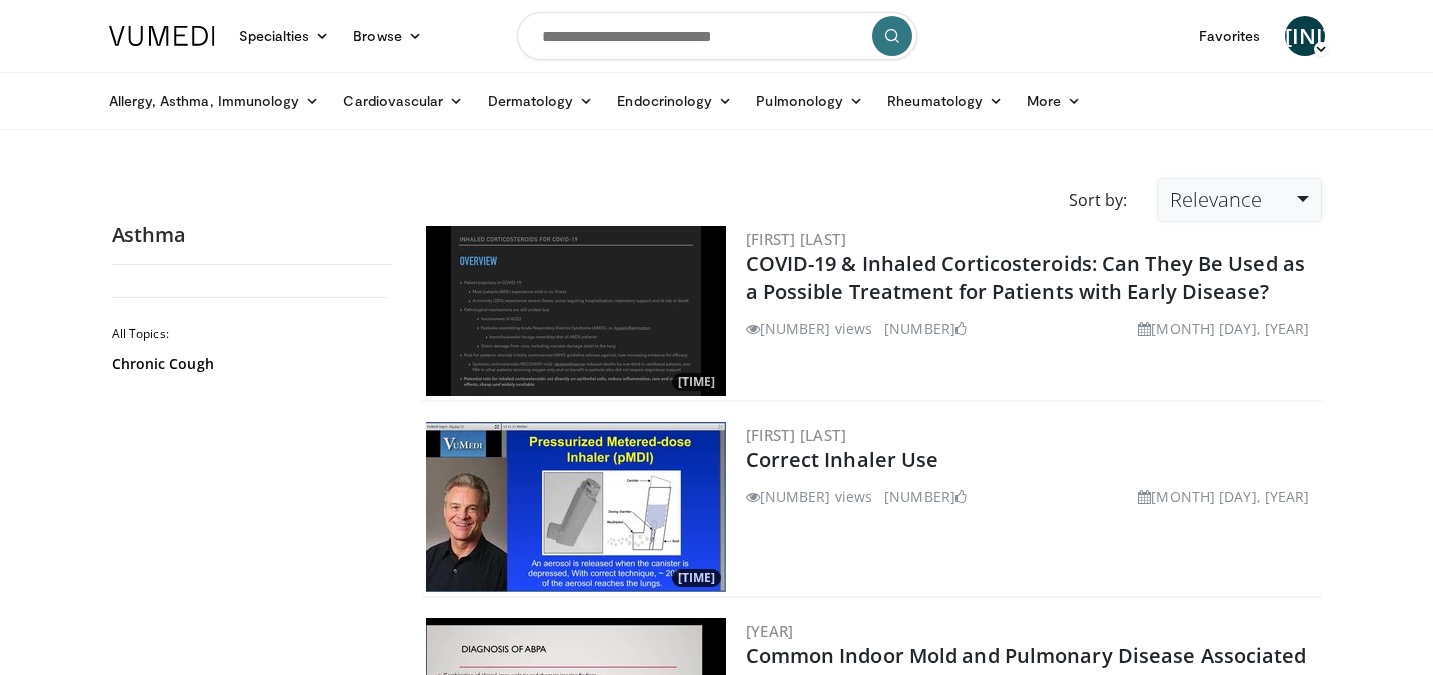 click on "Relevance" at bounding box center (1239, 200) 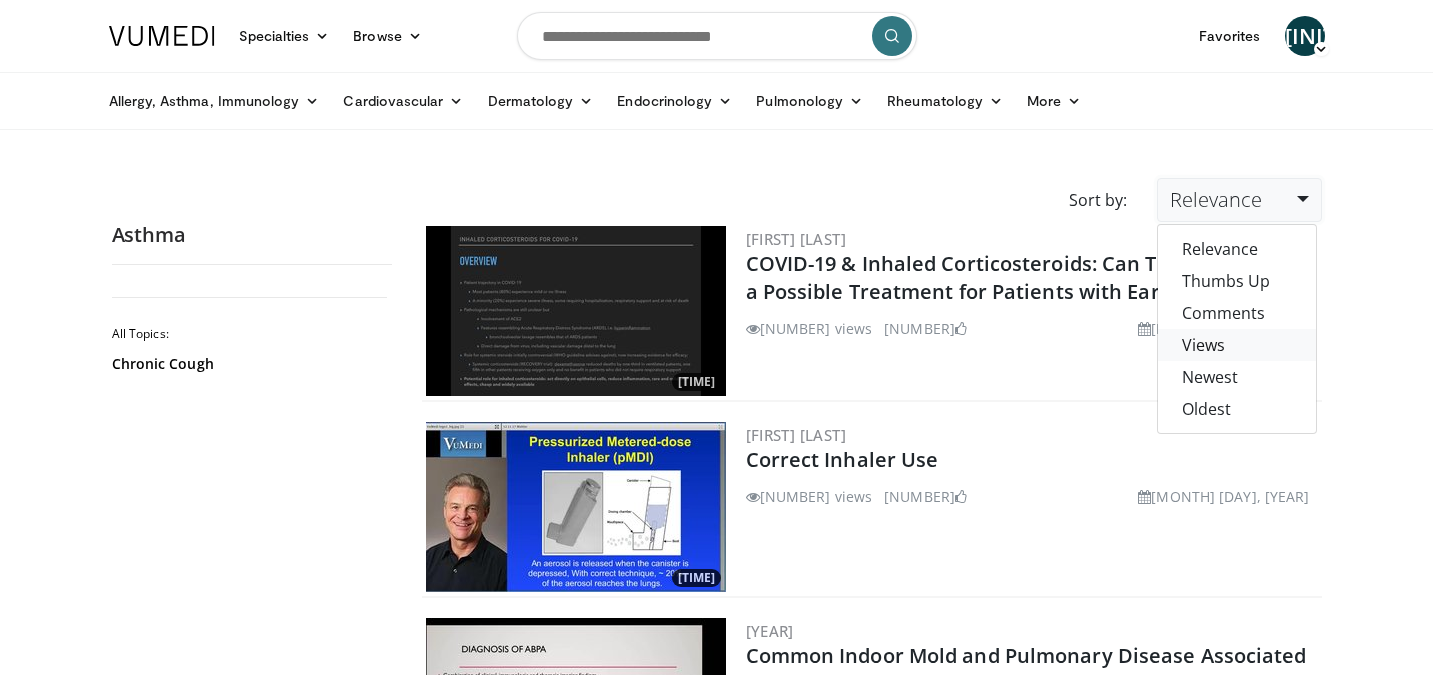 click on "Views" at bounding box center (1237, 345) 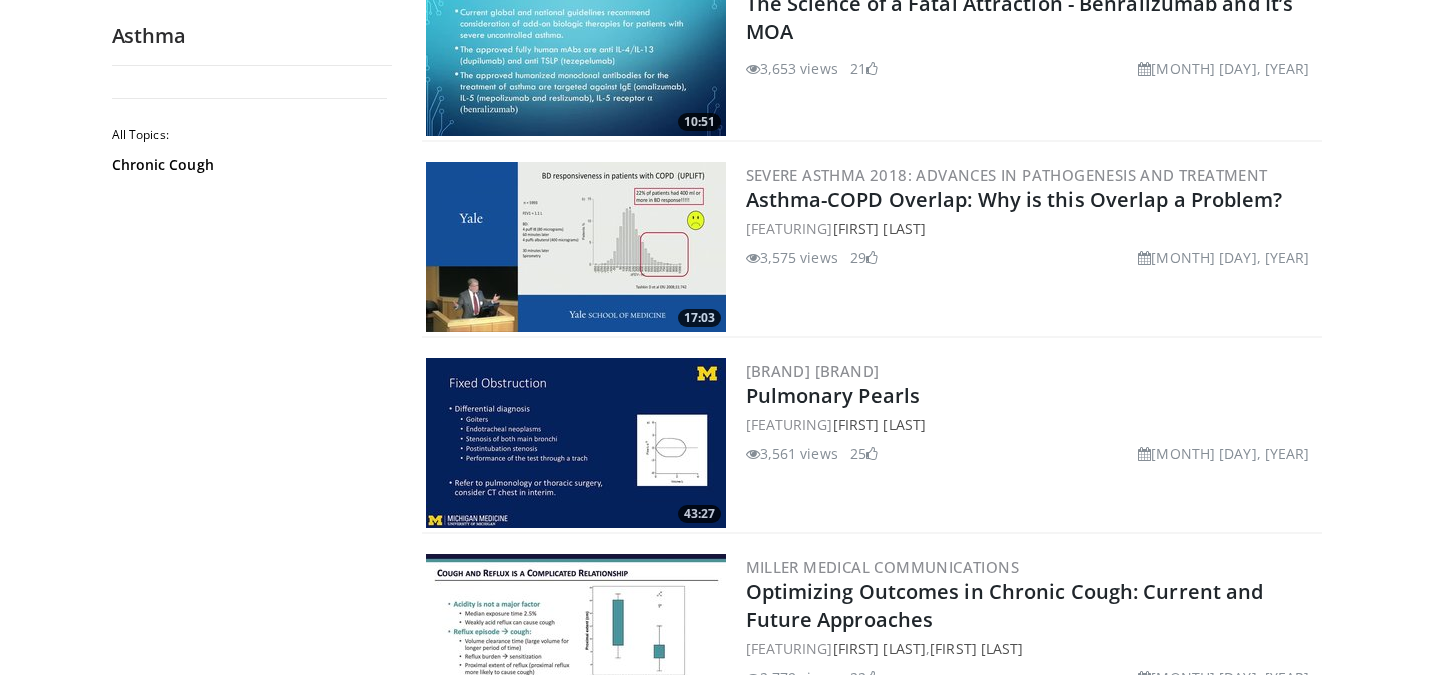 scroll, scrollTop: 1851, scrollLeft: 0, axis: vertical 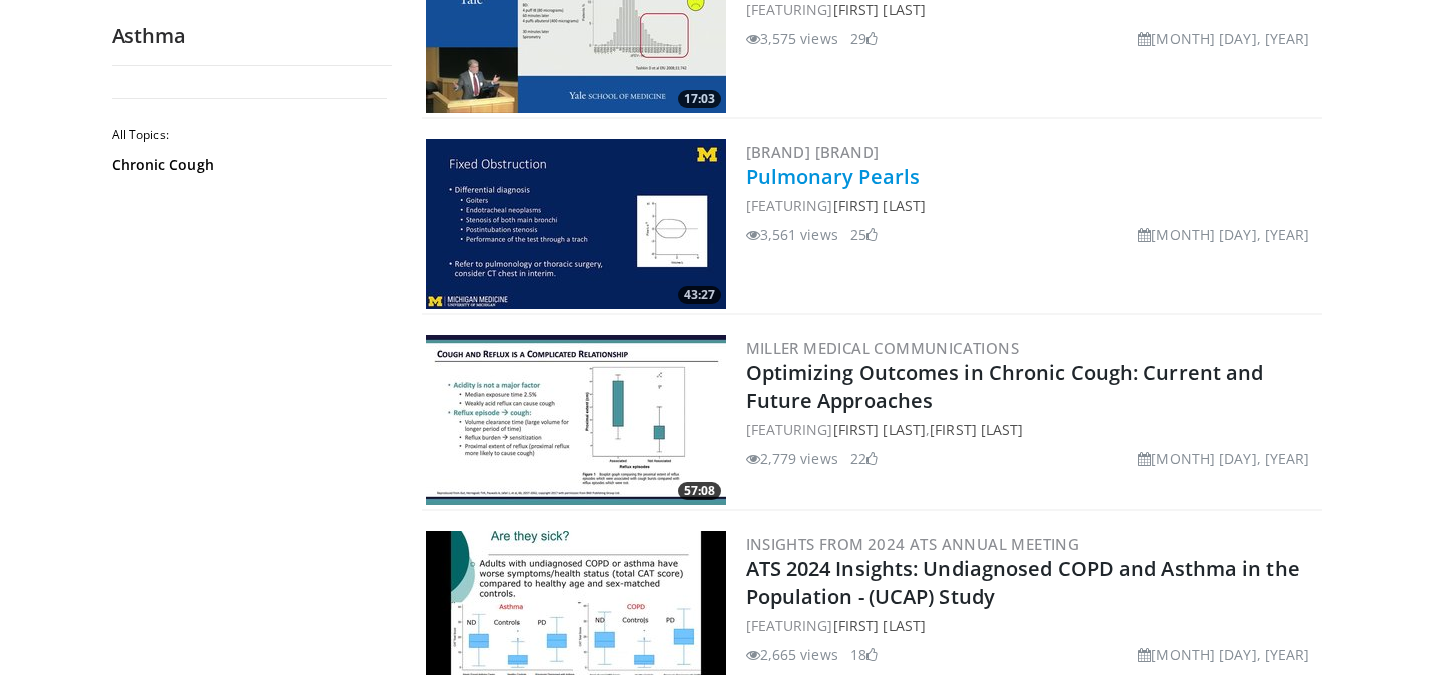 click on "Pulmonary Pearls" at bounding box center (833, 176) 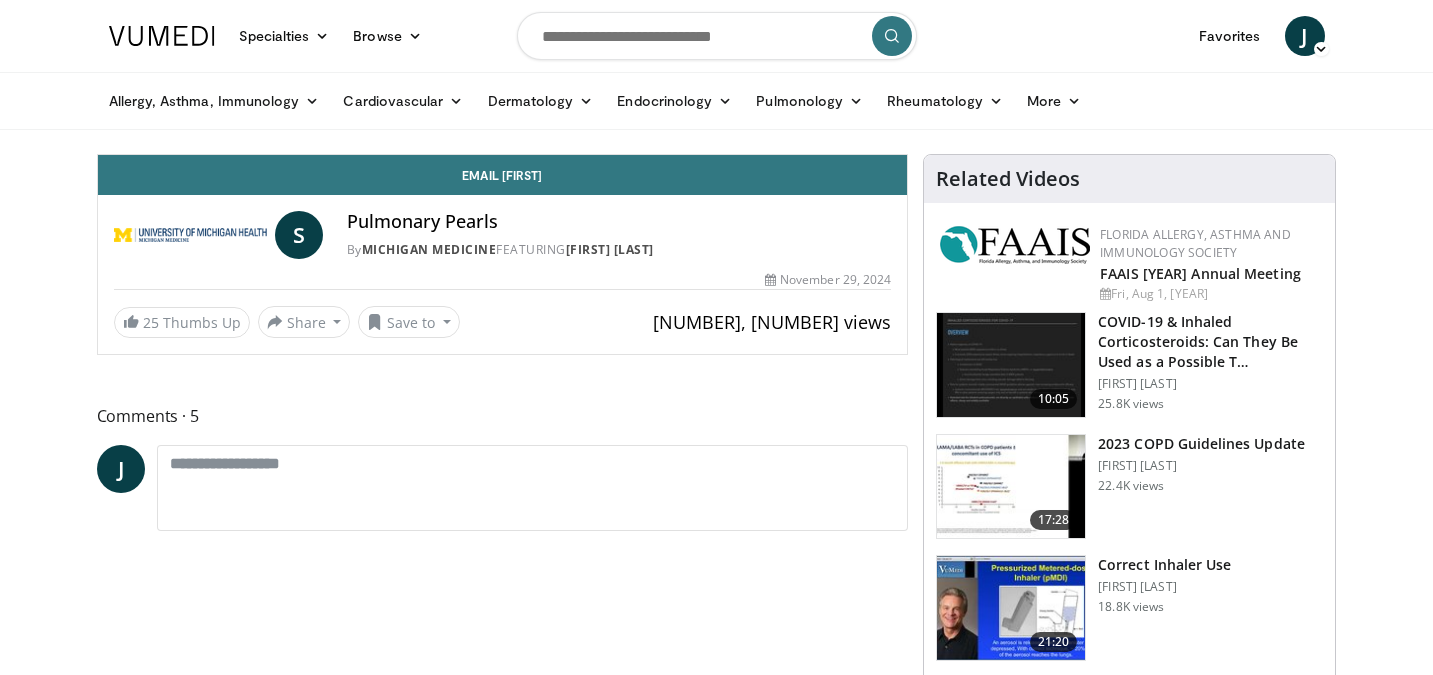 scroll, scrollTop: 0, scrollLeft: 0, axis: both 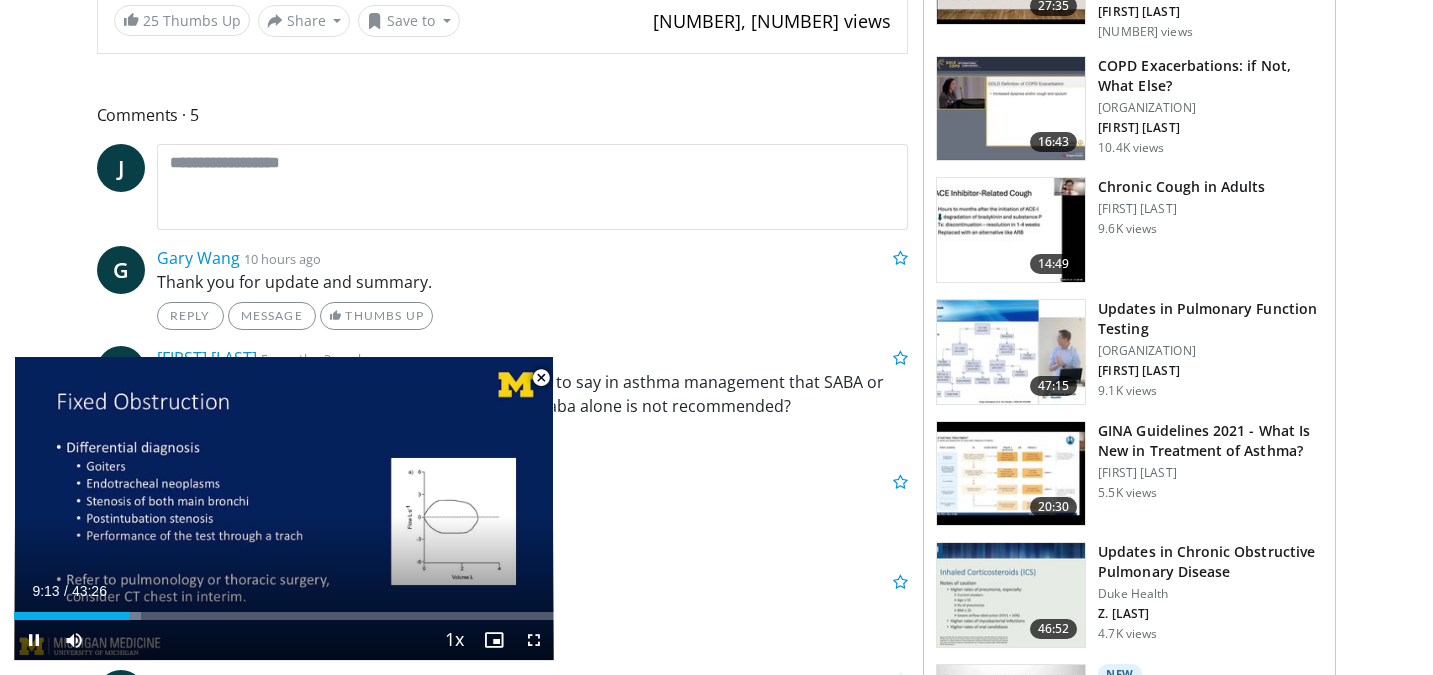 click at bounding box center (541, 378) 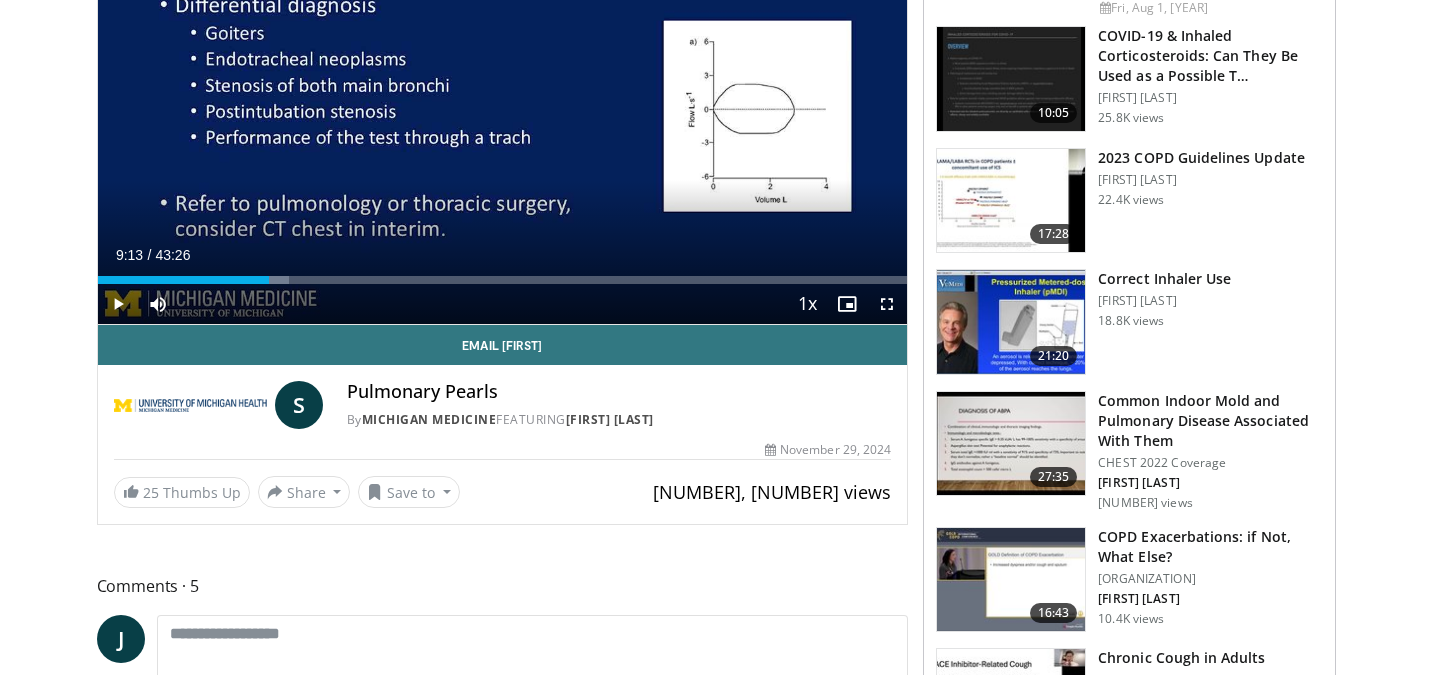 scroll, scrollTop: 177, scrollLeft: 0, axis: vertical 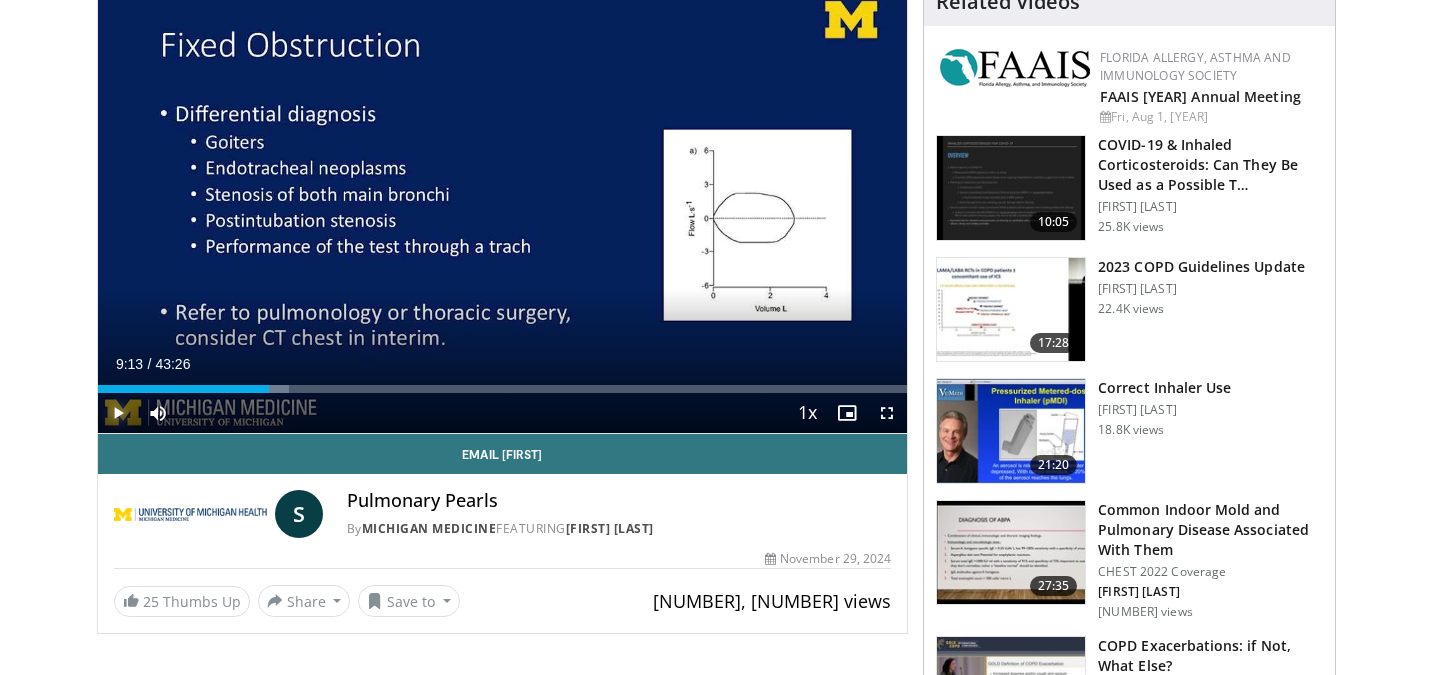 click at bounding box center (118, 413) 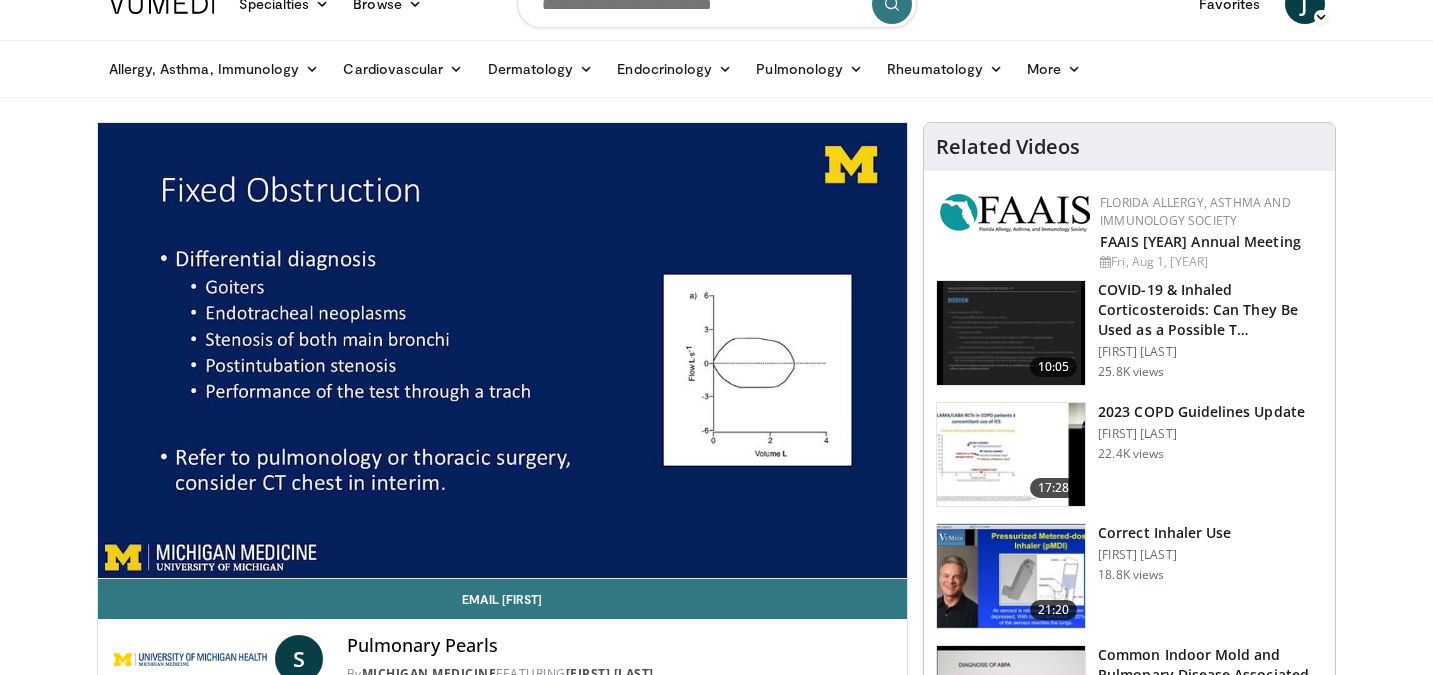 scroll, scrollTop: 0, scrollLeft: 0, axis: both 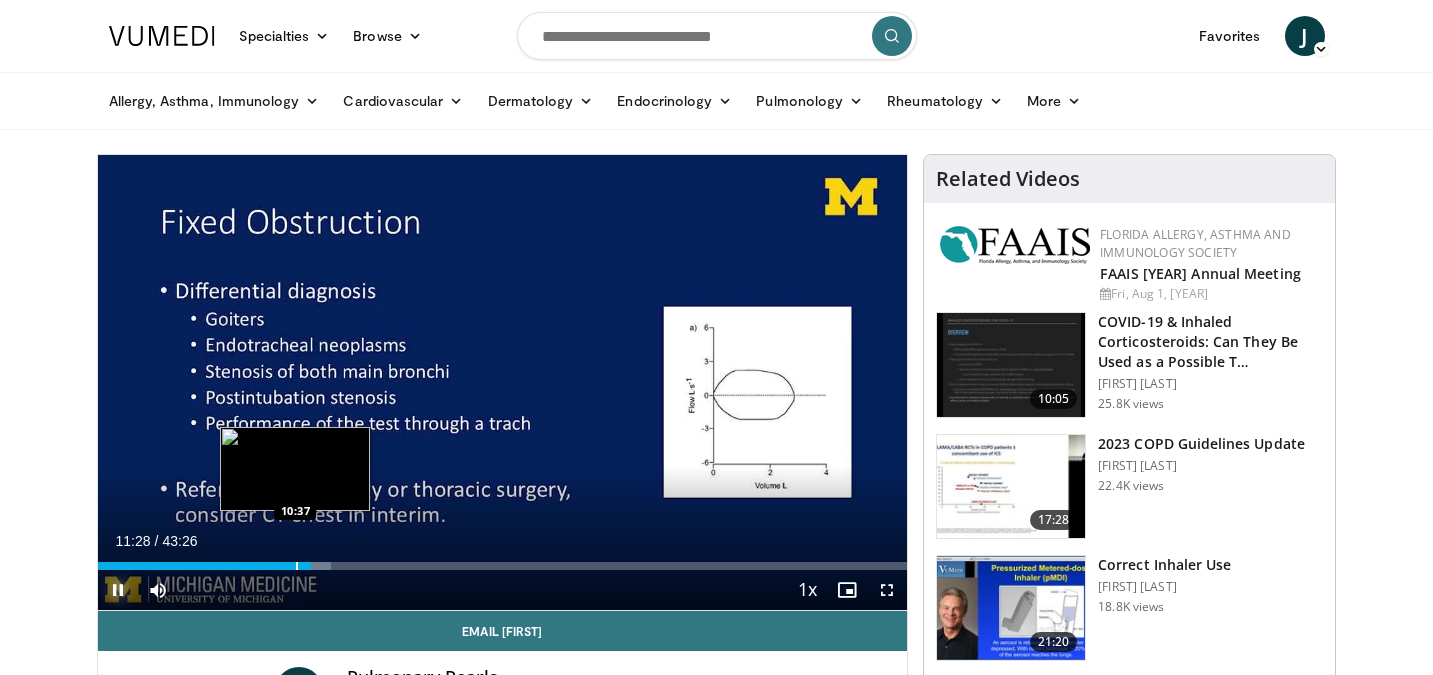 click at bounding box center (297, 566) 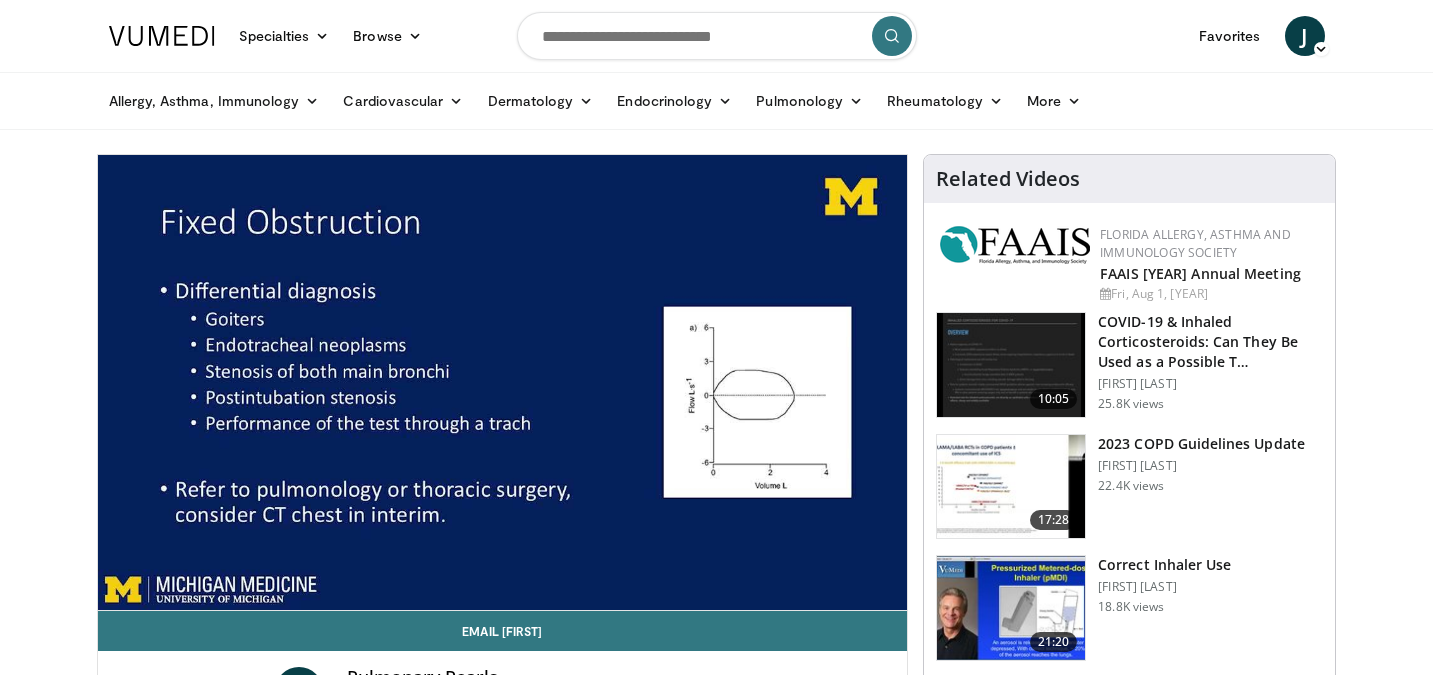 type 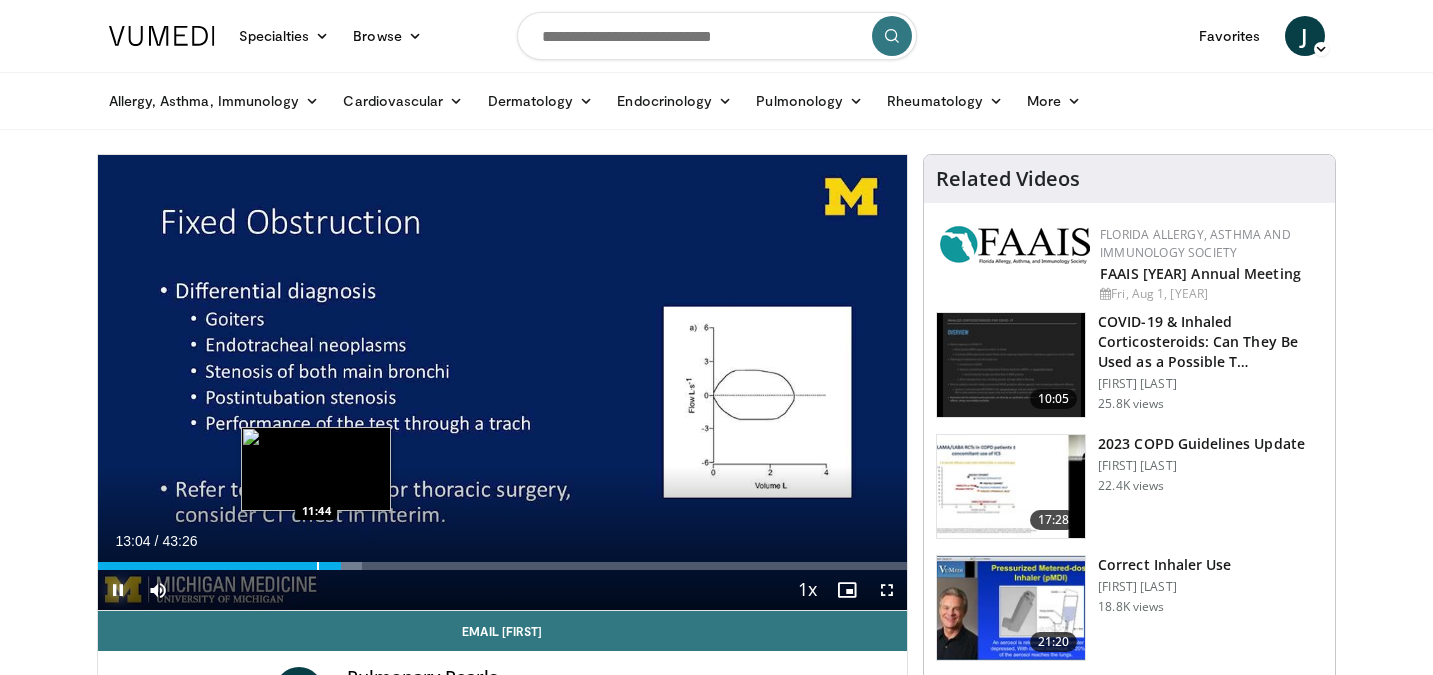 click at bounding box center (318, 566) 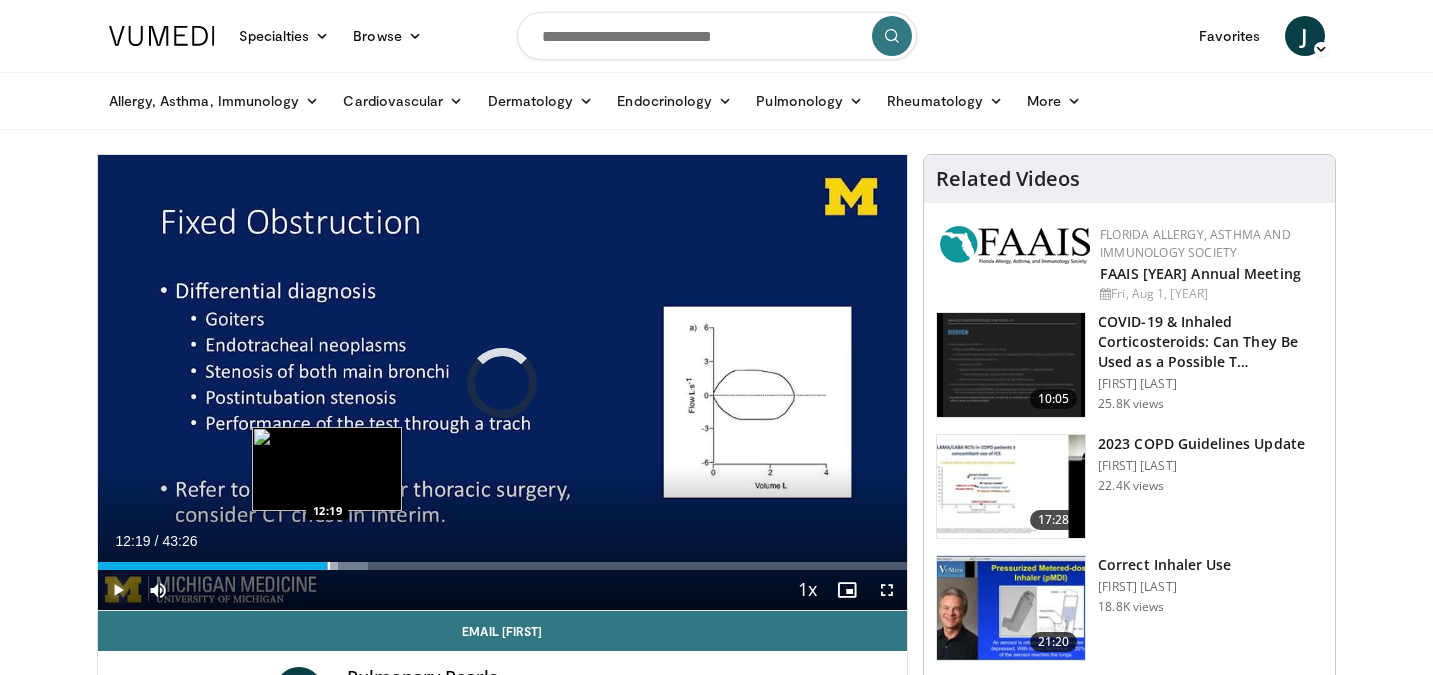 click at bounding box center [329, 566] 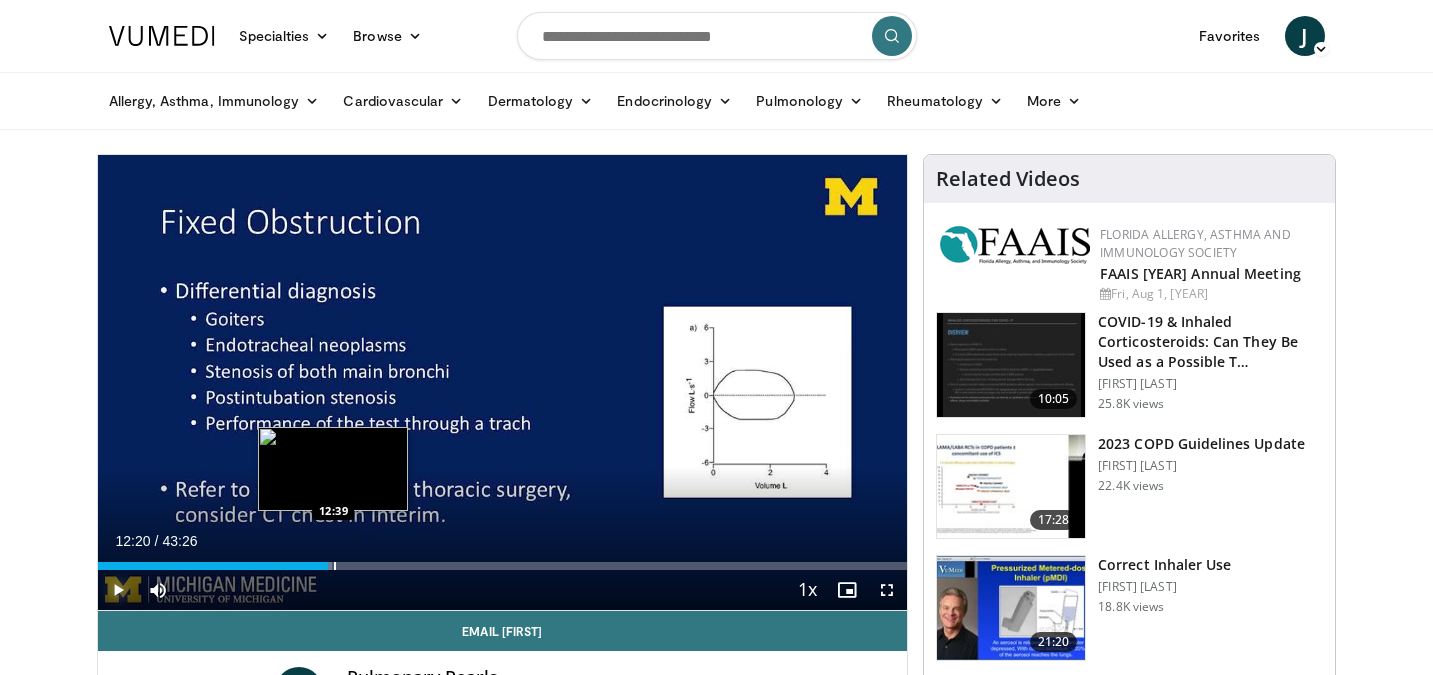 click at bounding box center [335, 566] 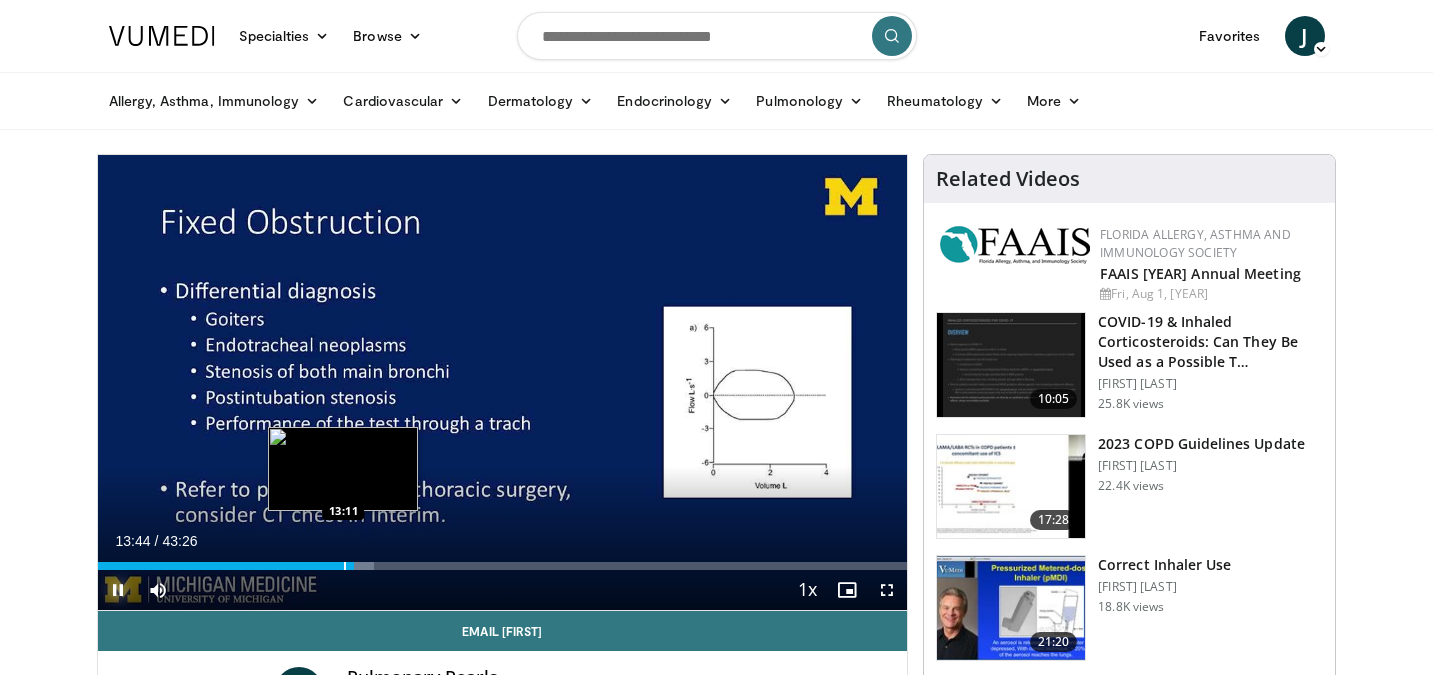 click at bounding box center [345, 566] 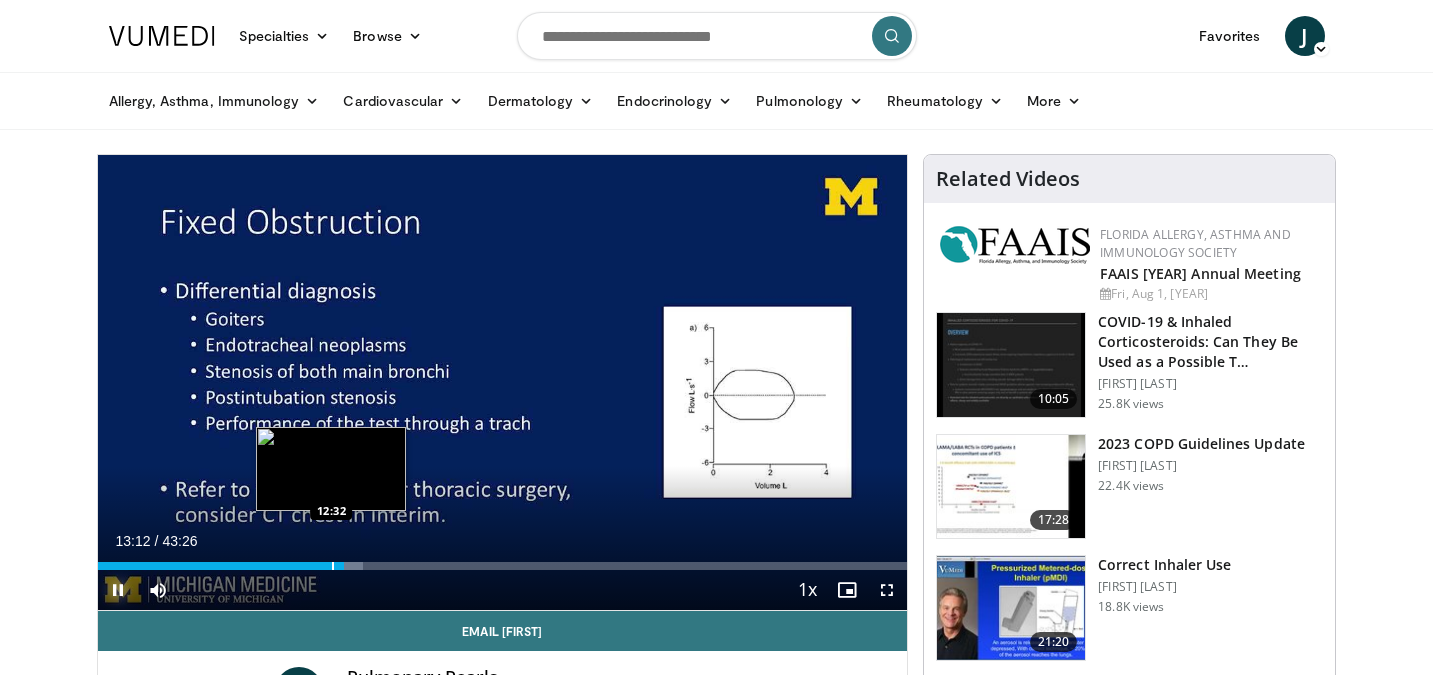 click at bounding box center [333, 566] 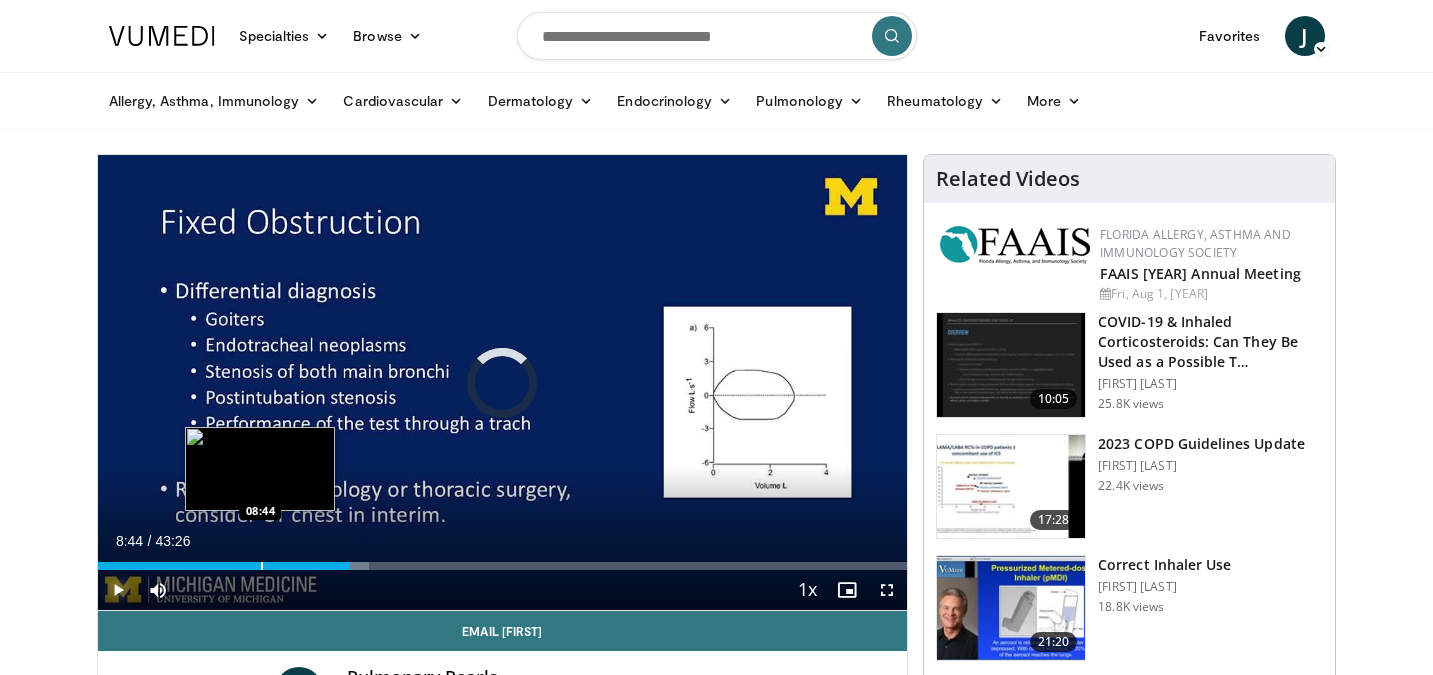 click at bounding box center [262, 566] 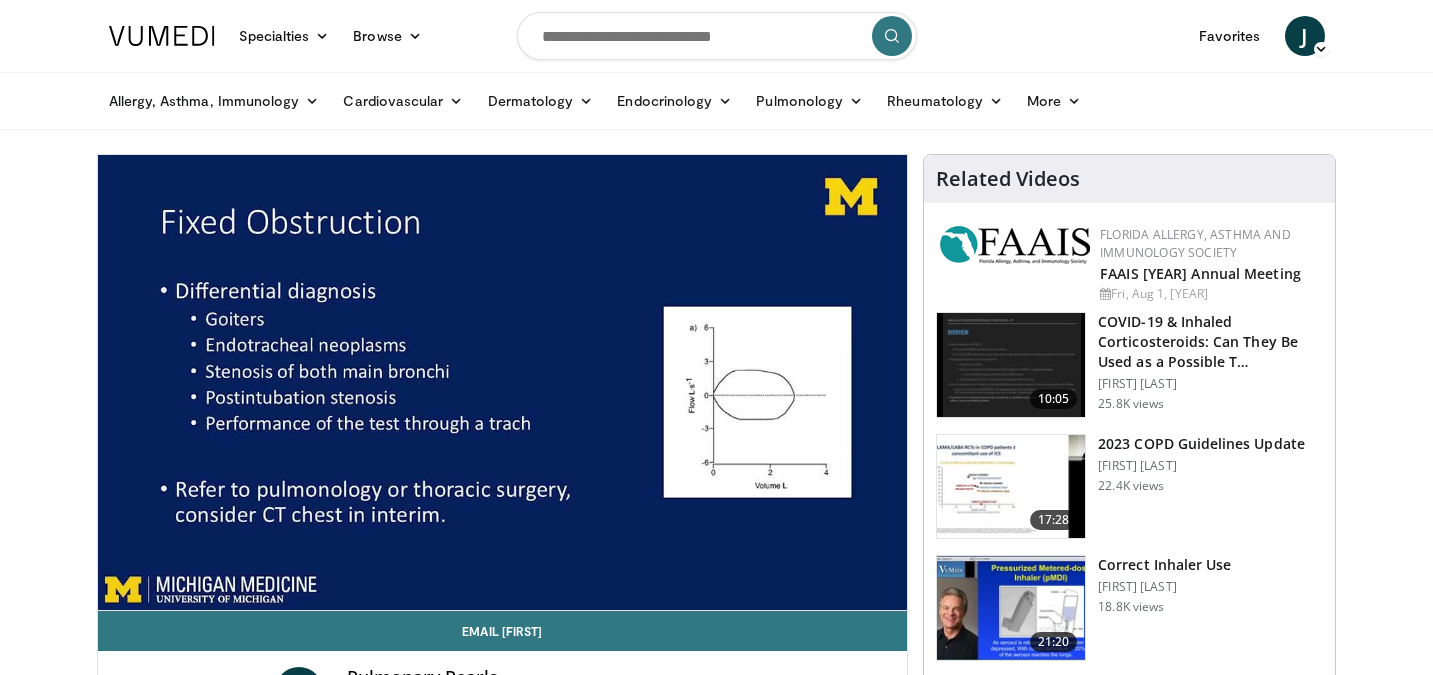 click on "10 seconds
Tap to unmute" at bounding box center [503, 382] 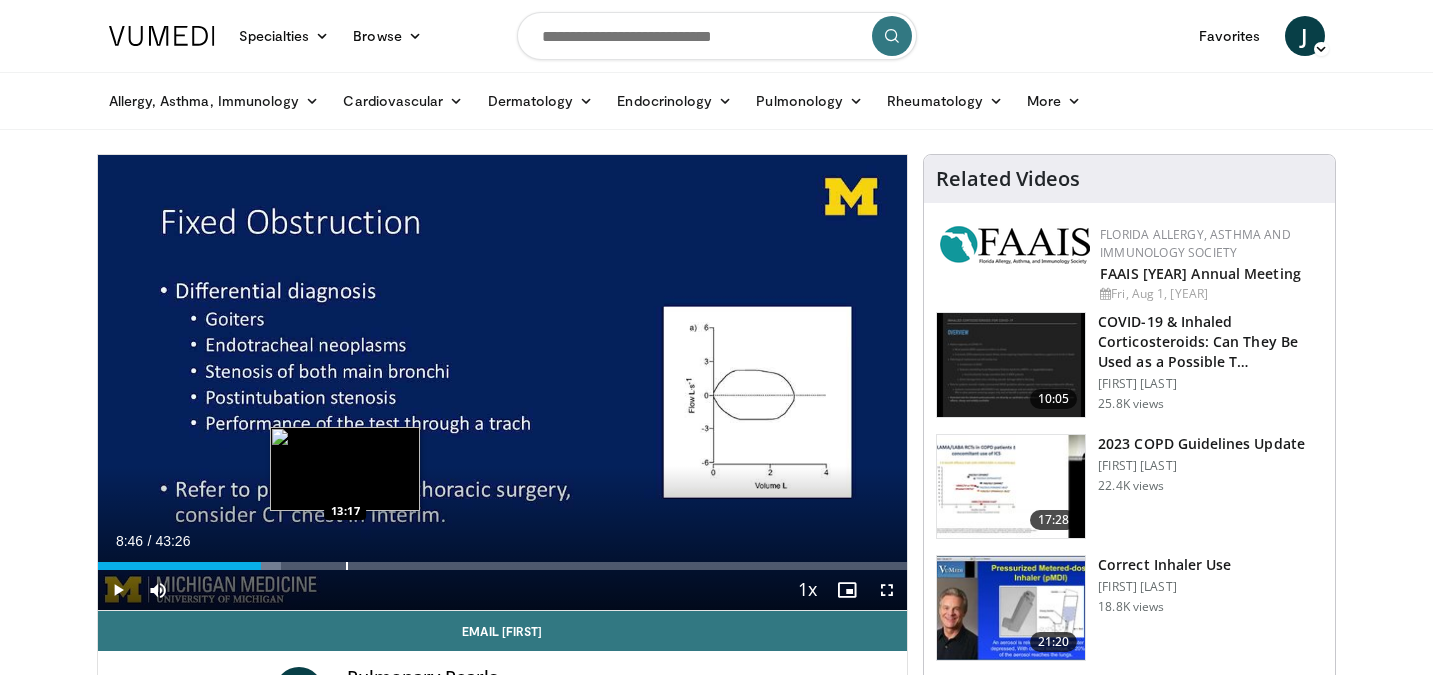 click at bounding box center (347, 566) 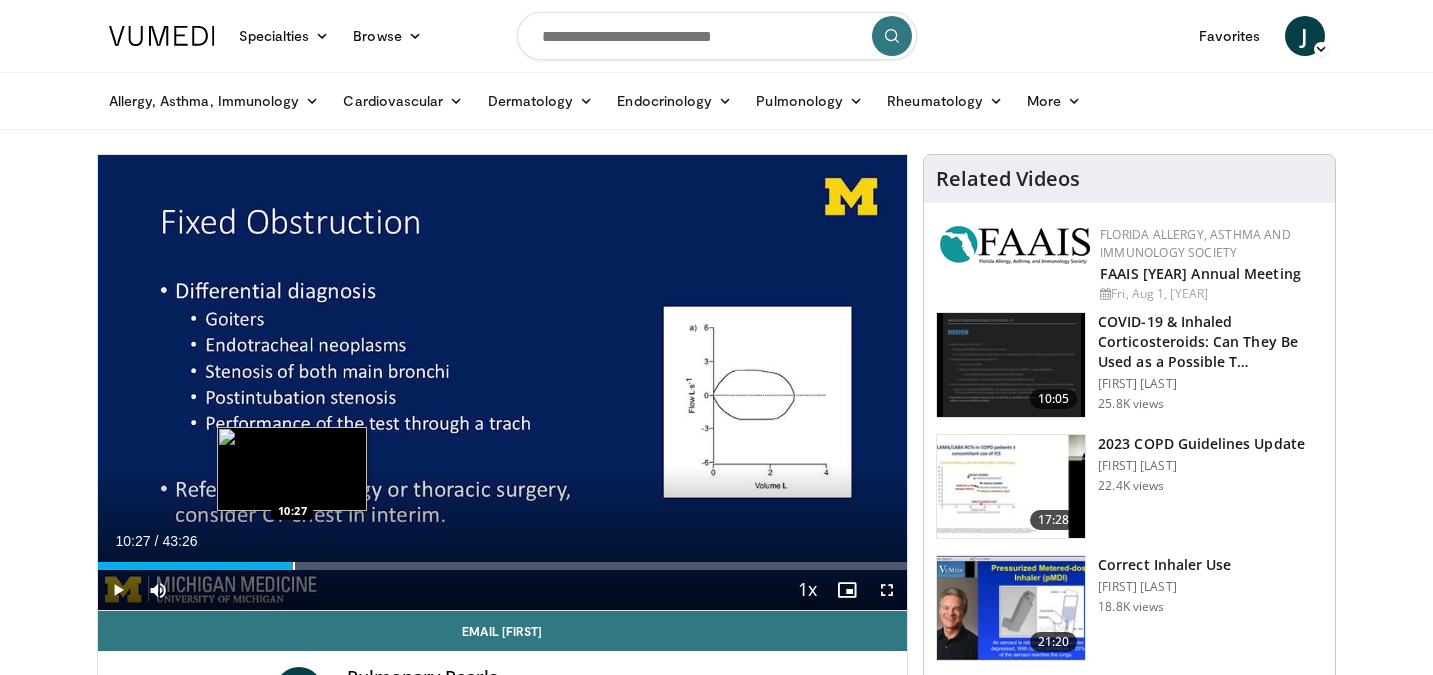 click at bounding box center [294, 566] 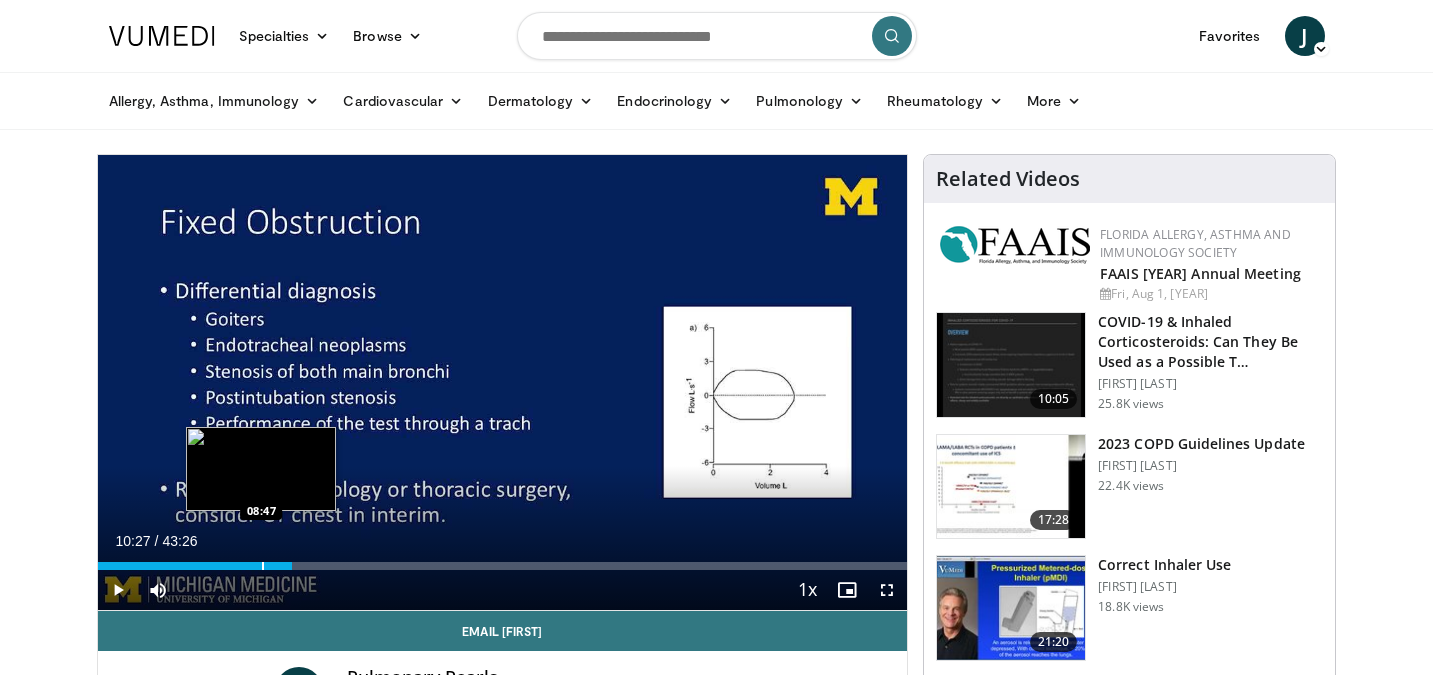 click at bounding box center (263, 566) 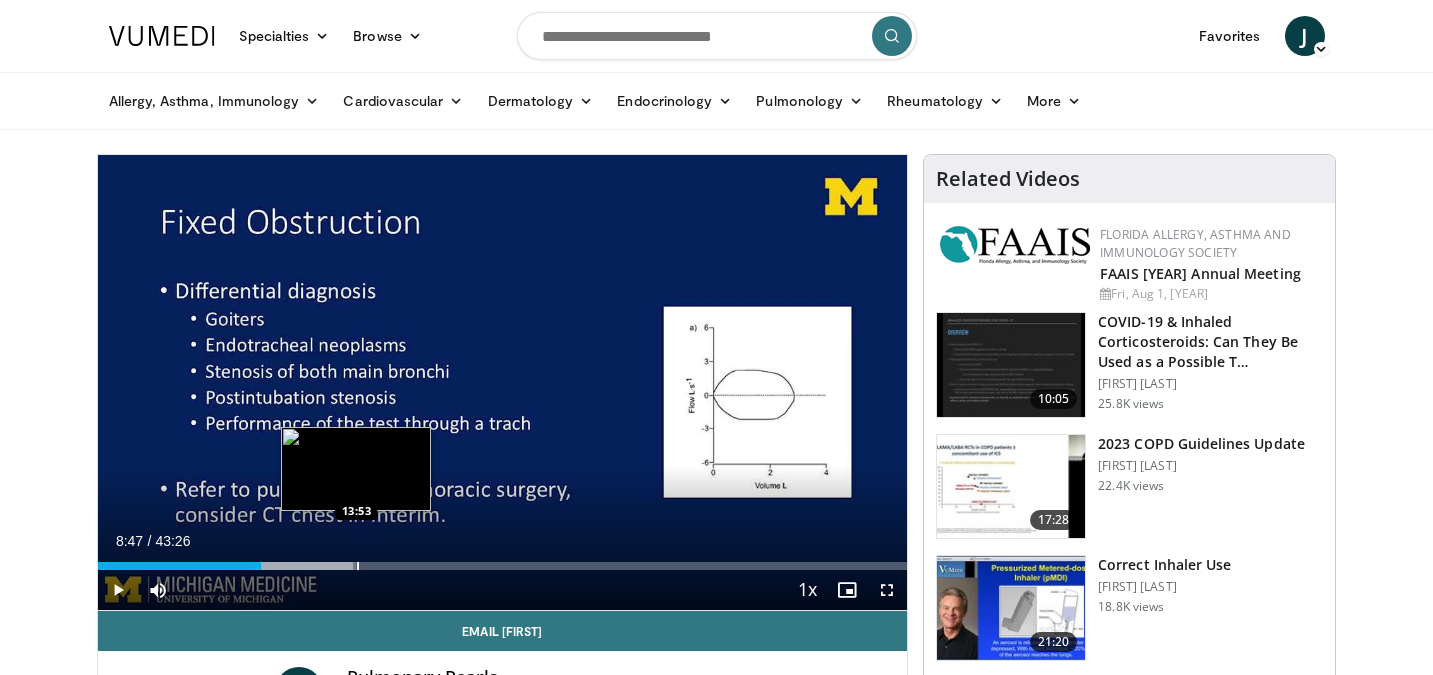 click on "Loaded :  31.88% 08:47 13:53" at bounding box center [503, 566] 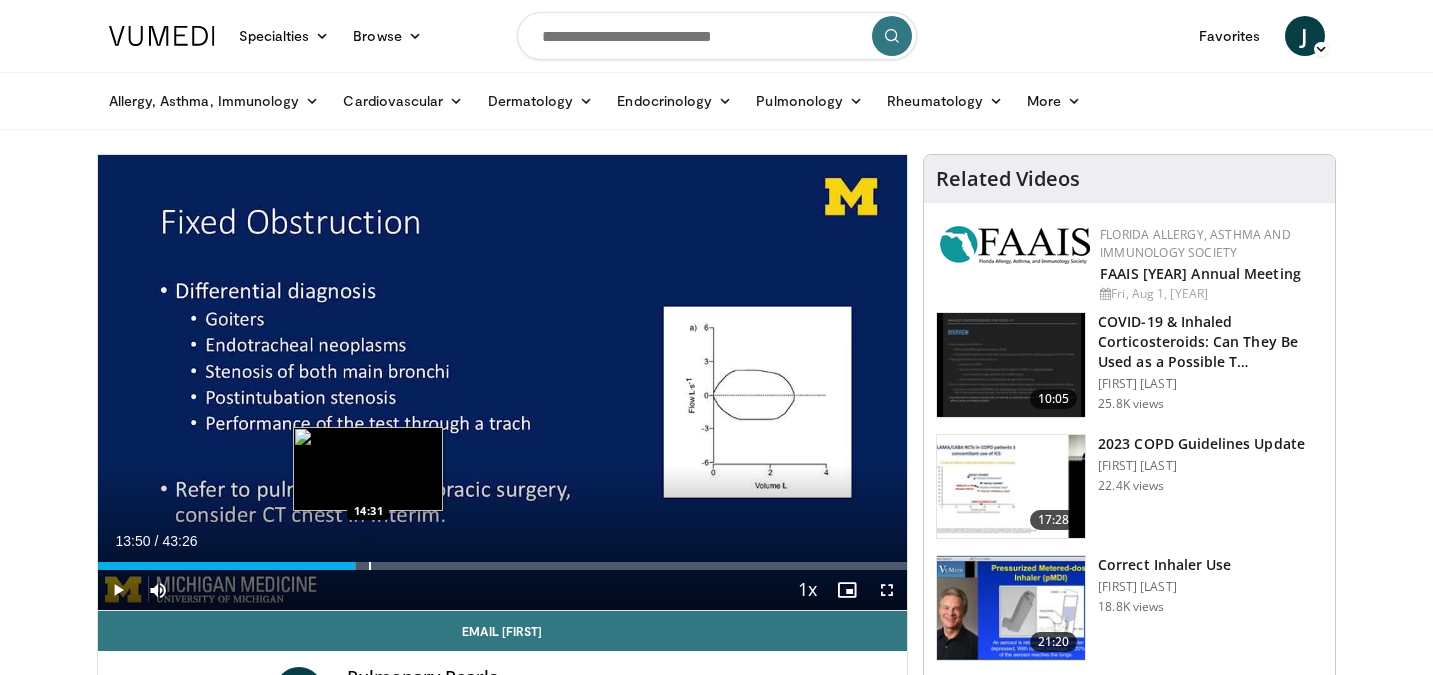 click at bounding box center [370, 566] 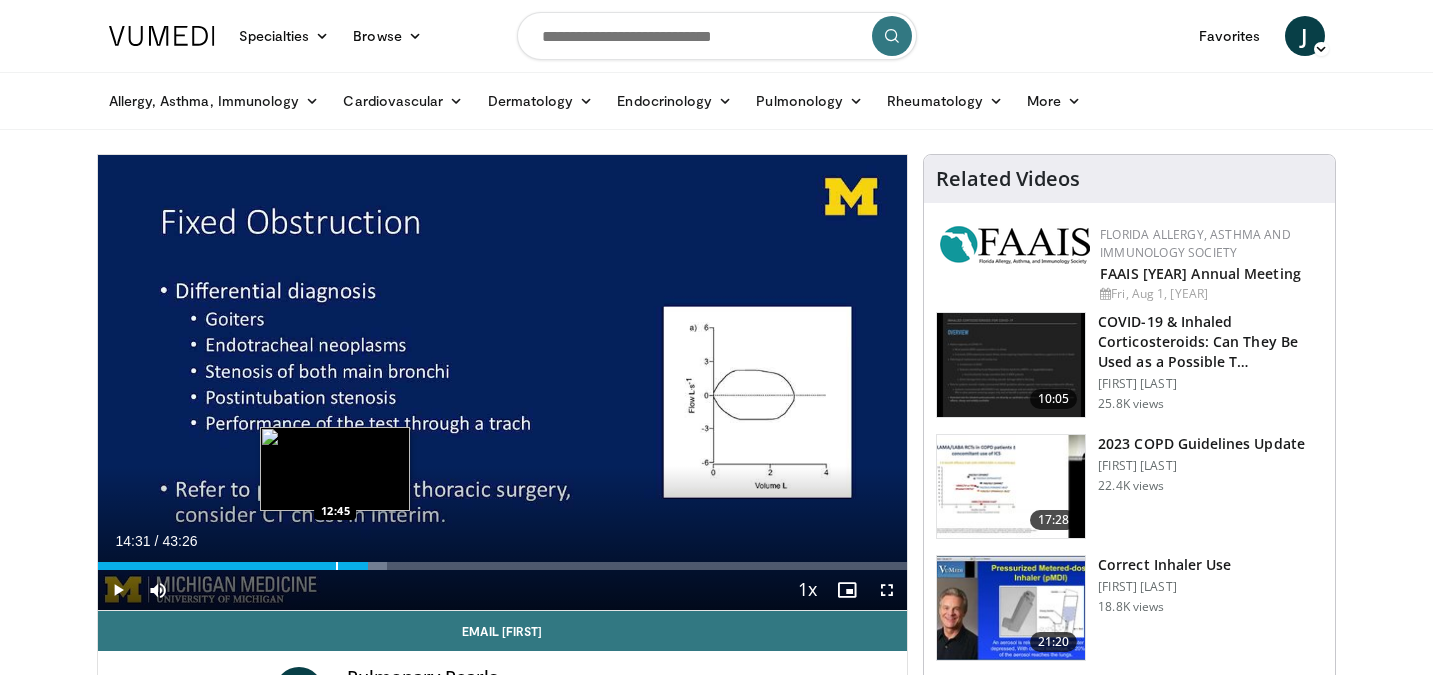 click at bounding box center (337, 566) 